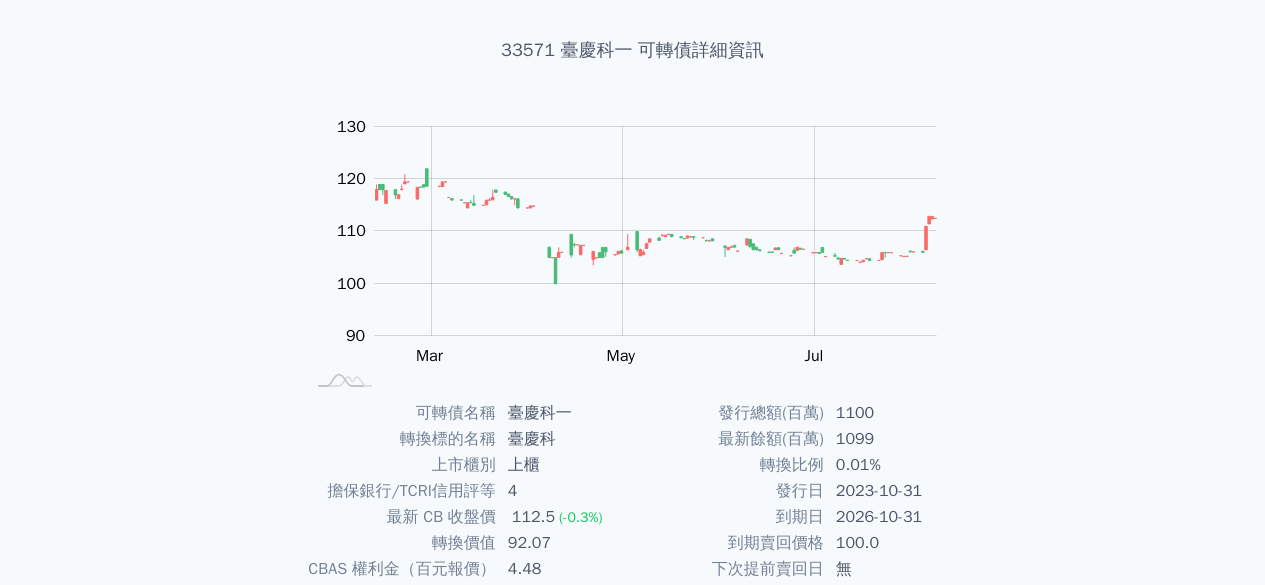 scroll, scrollTop: 300, scrollLeft: 0, axis: vertical 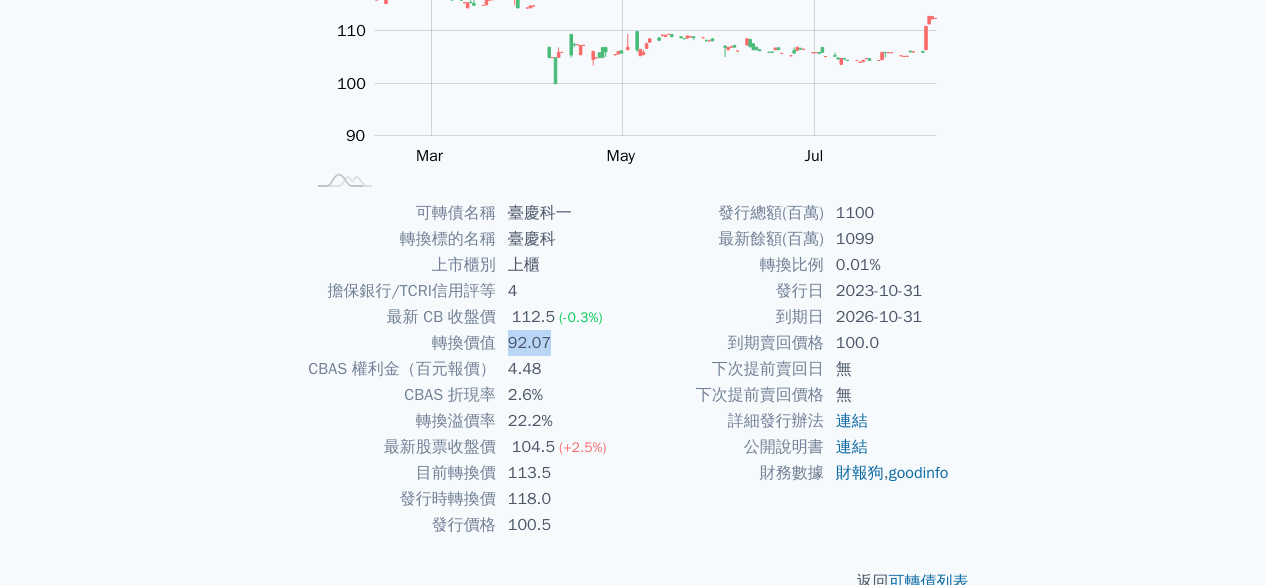 drag, startPoint x: 511, startPoint y: 343, endPoint x: 558, endPoint y: 343, distance: 47 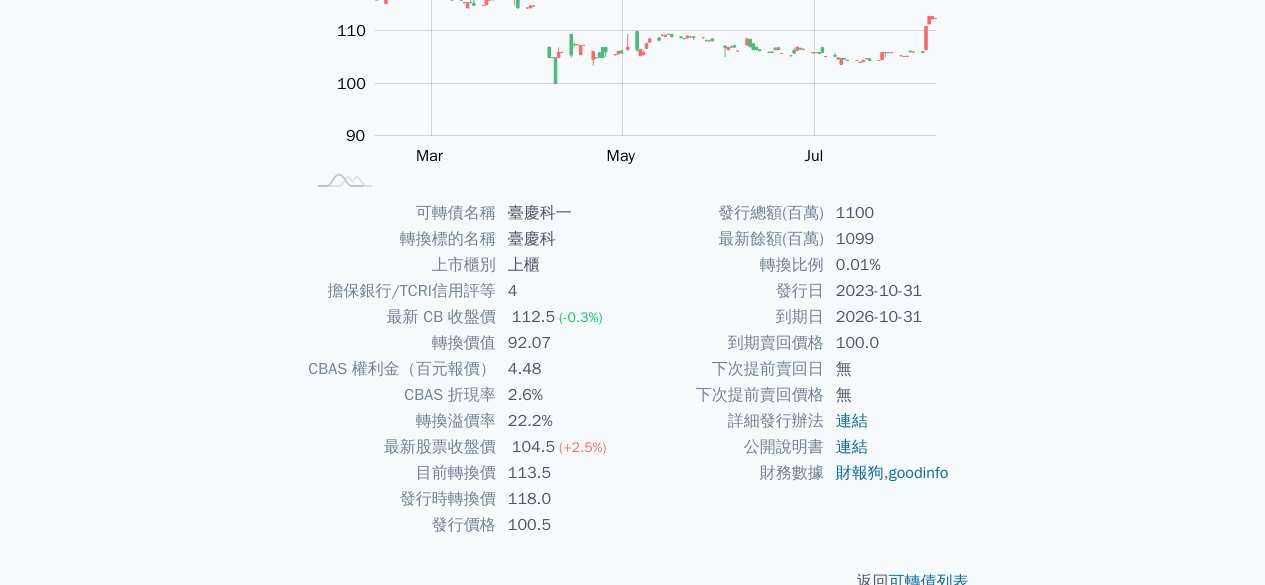 drag, startPoint x: 628, startPoint y: 392, endPoint x: 584, endPoint y: 362, distance: 53.25411 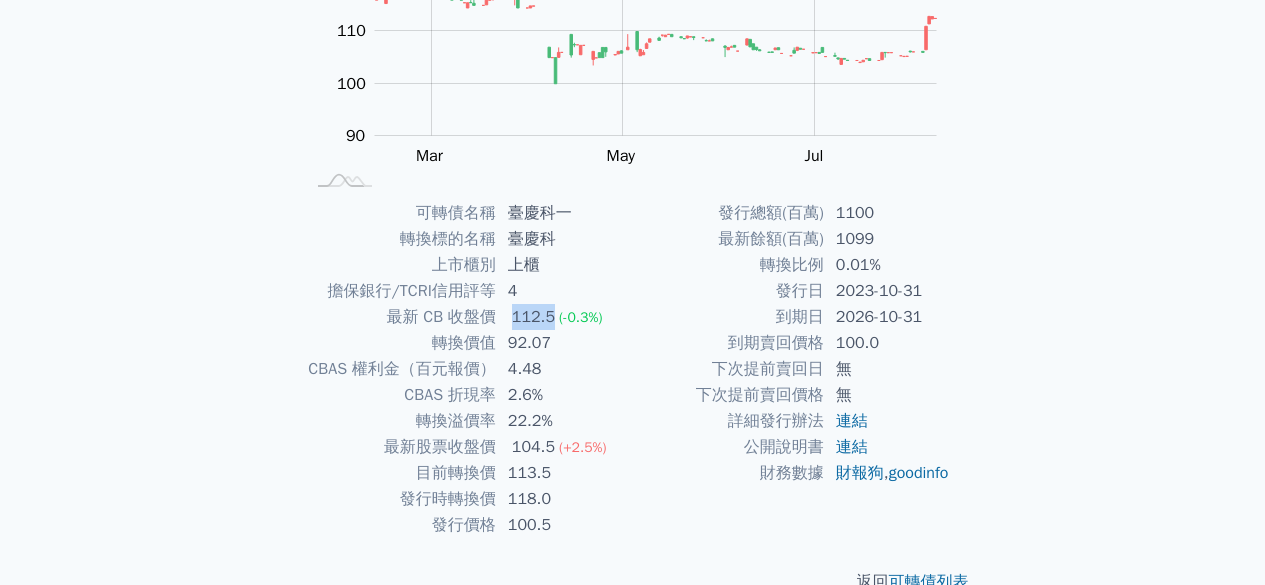 drag, startPoint x: 504, startPoint y: 312, endPoint x: 553, endPoint y: 318, distance: 49.365982 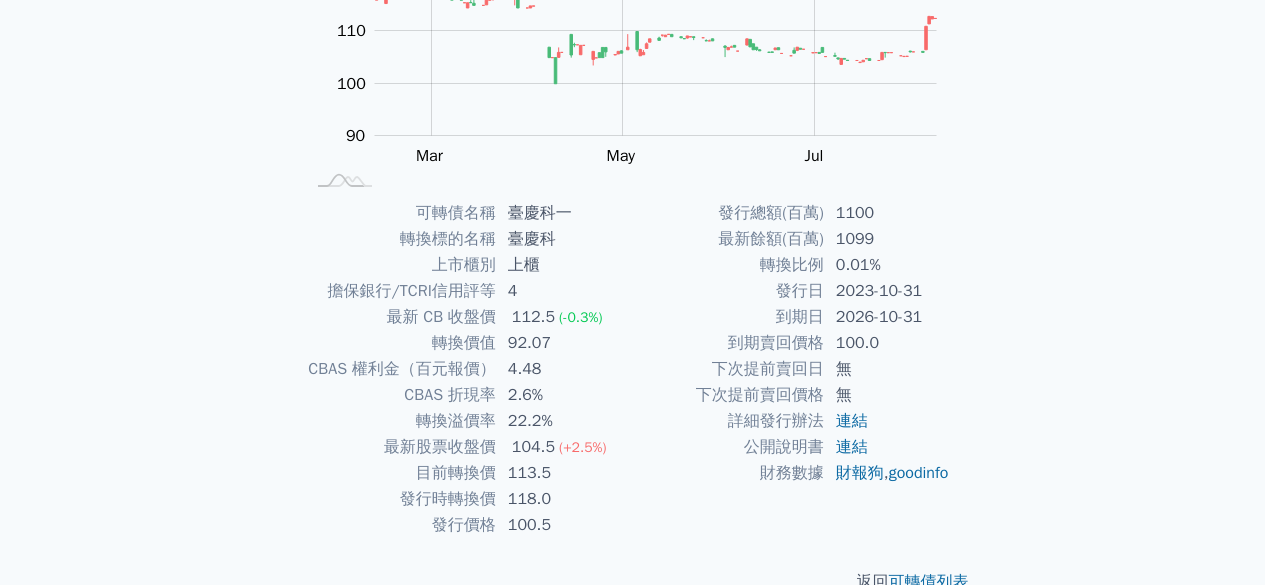 click on "下次提前賣回價格" at bounding box center [728, 395] 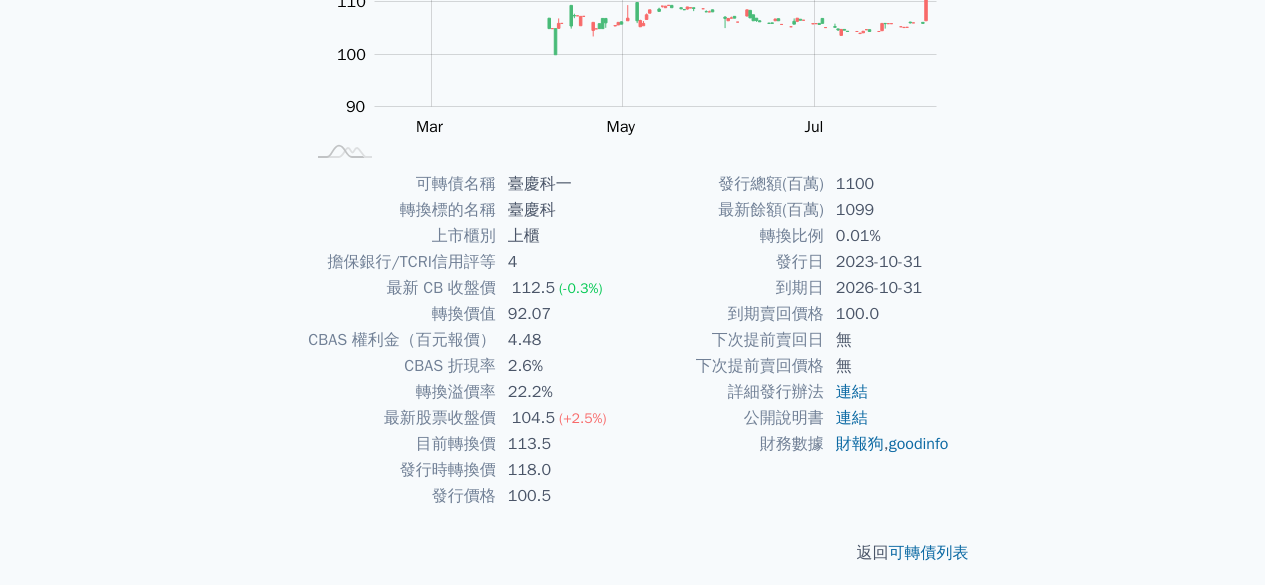 scroll, scrollTop: 341, scrollLeft: 0, axis: vertical 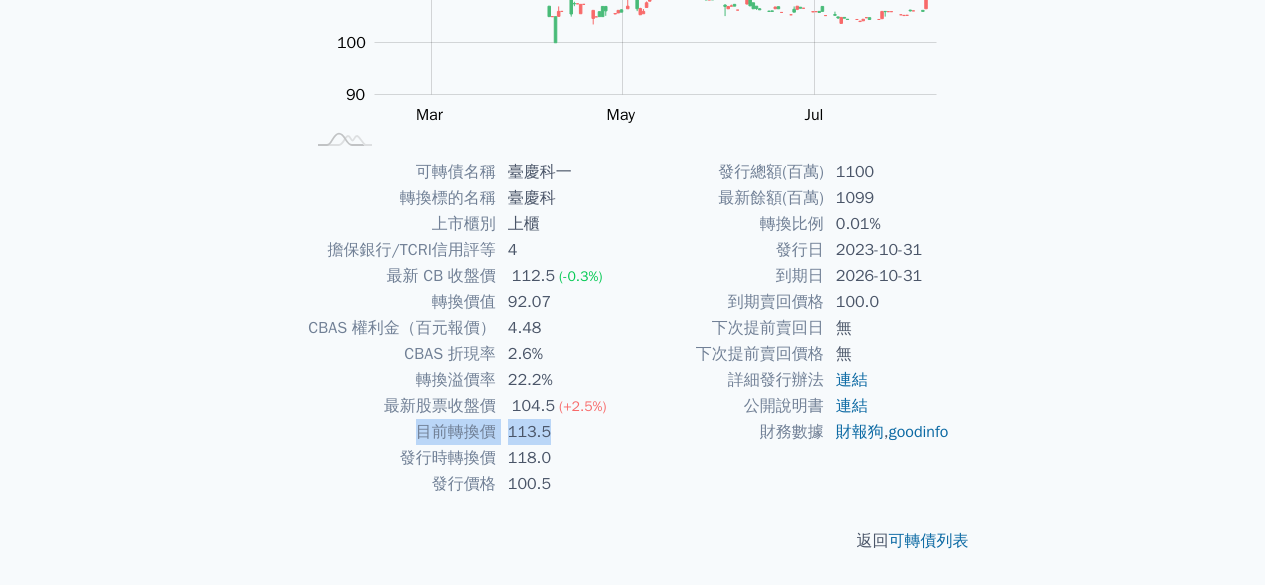 drag, startPoint x: 414, startPoint y: 430, endPoint x: 603, endPoint y: 439, distance: 189.21416 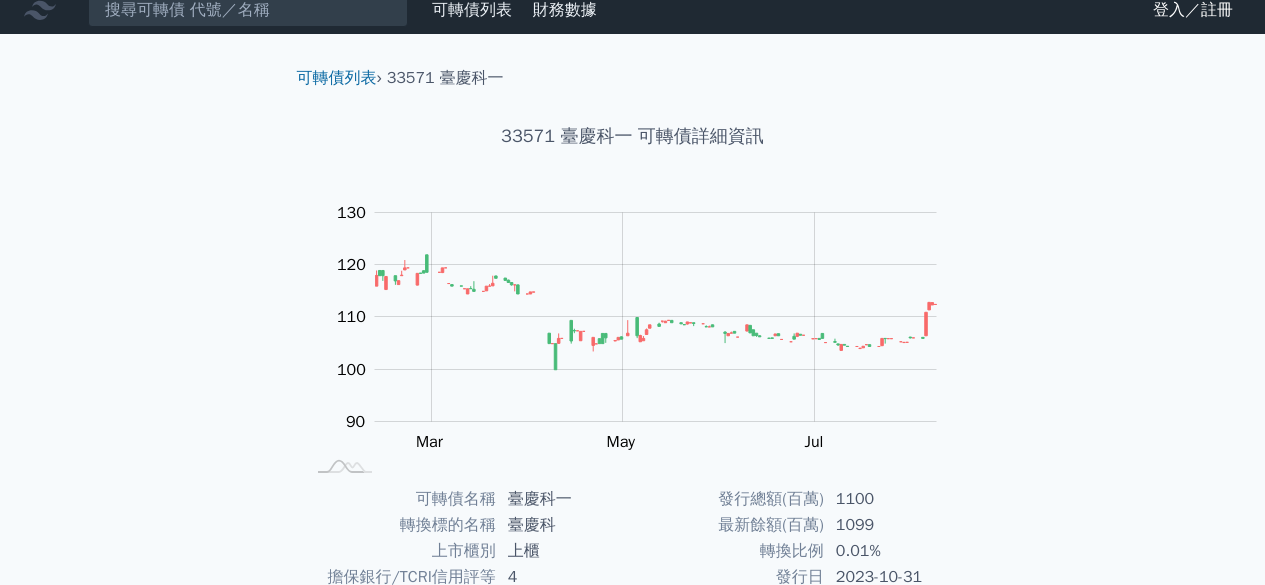 scroll, scrollTop: 0, scrollLeft: 0, axis: both 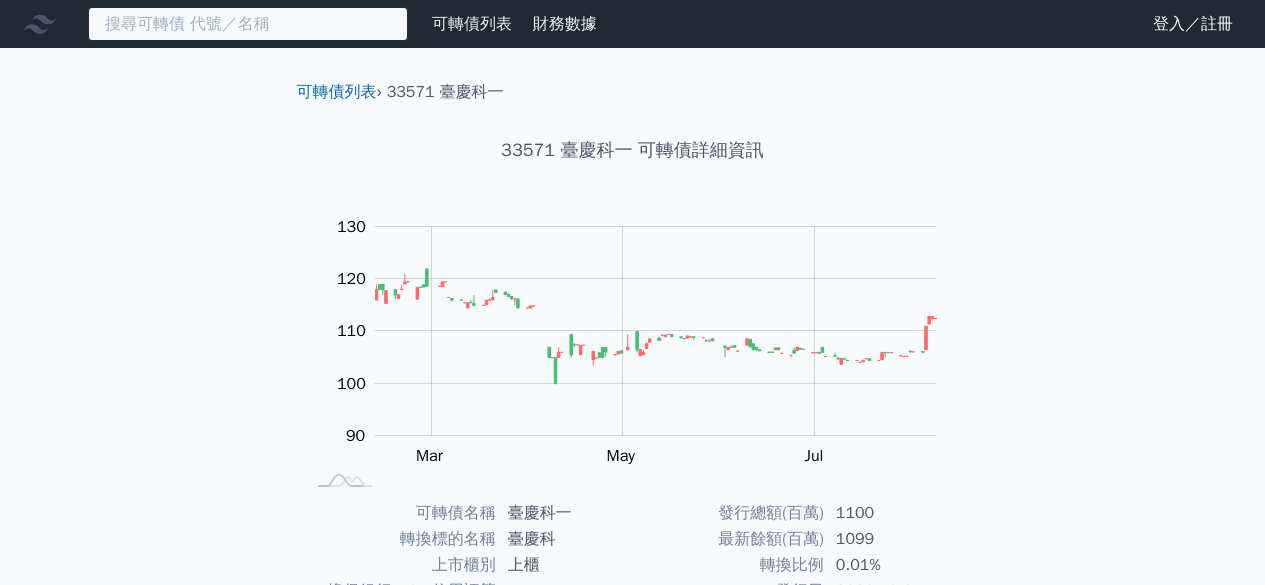 click at bounding box center [248, 24] 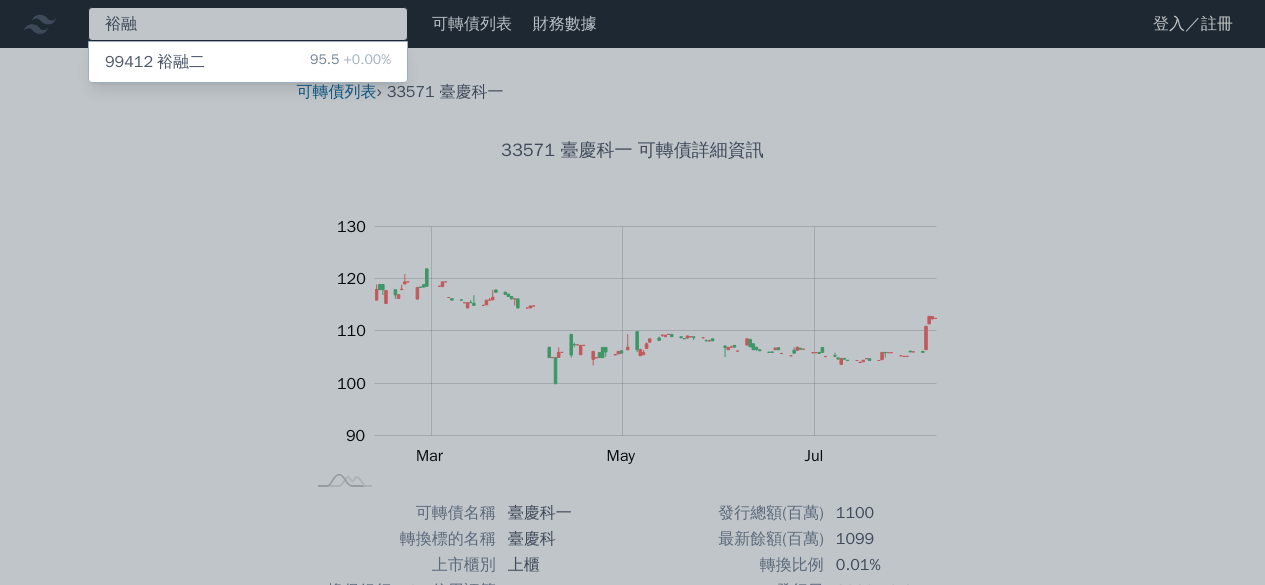 type on "裕融" 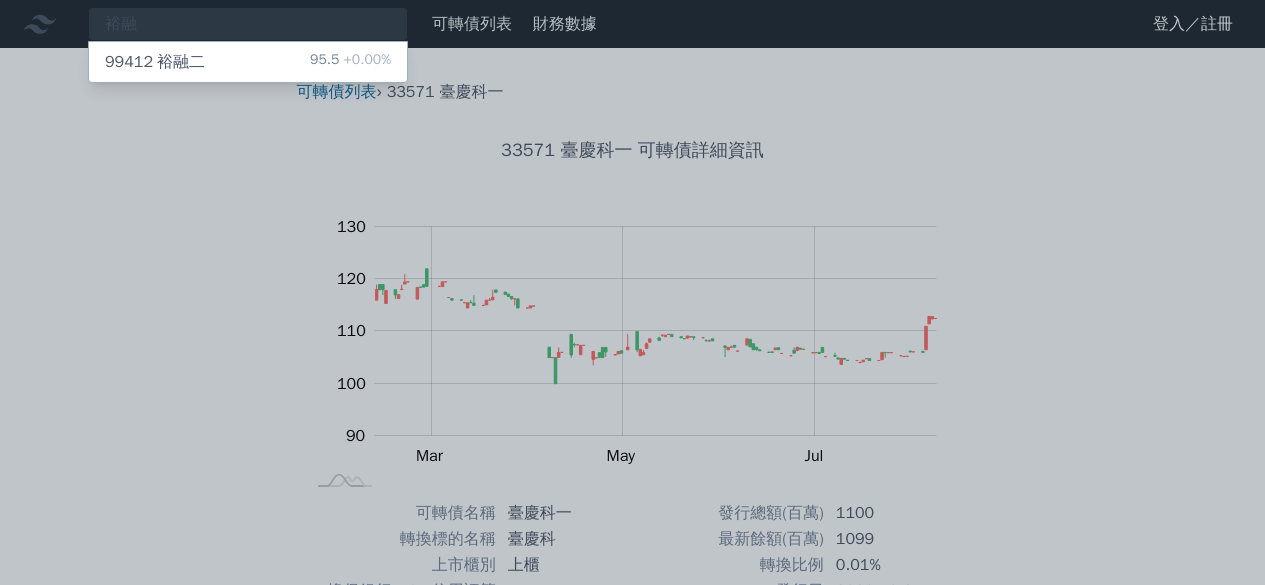 click on "[NUMBER] 裕融二" at bounding box center (155, 62) 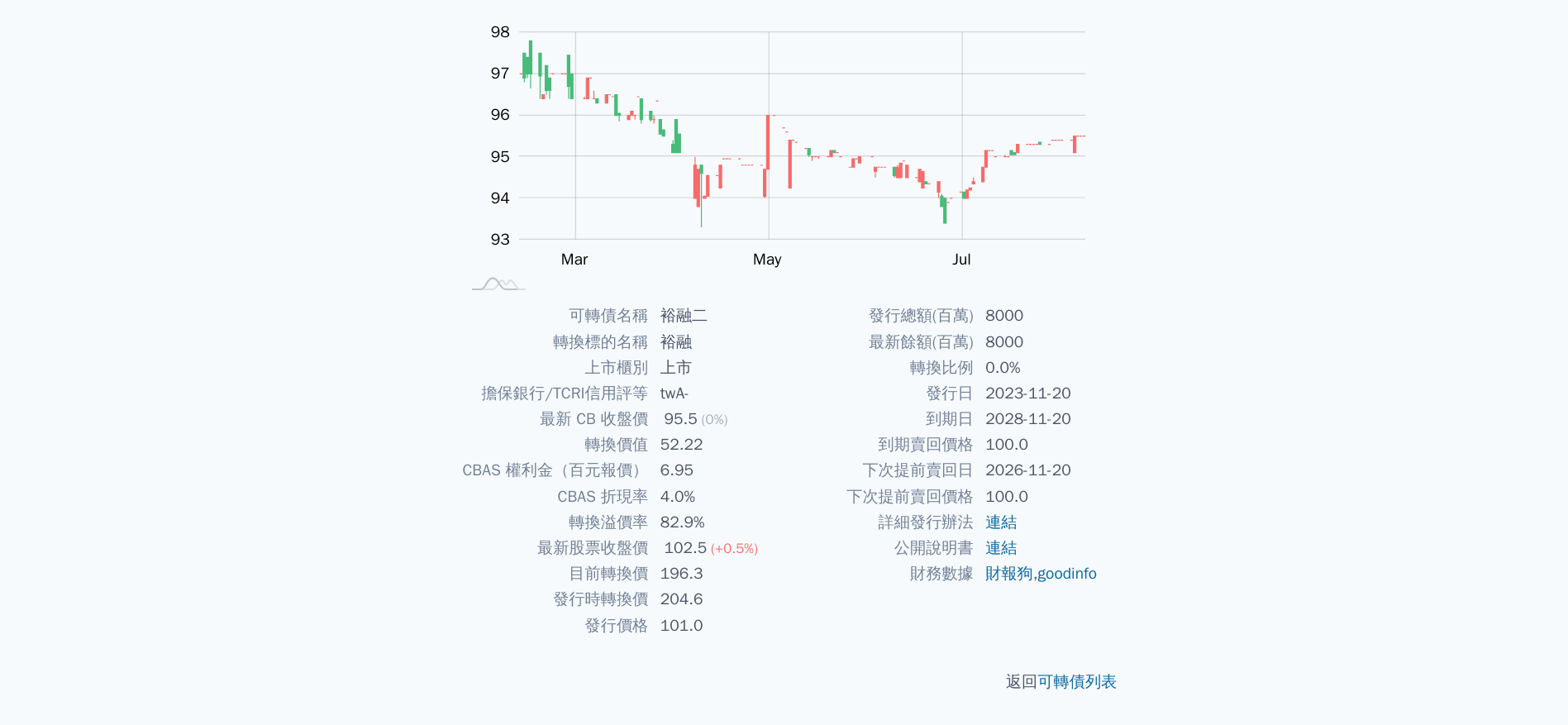 scroll, scrollTop: 40, scrollLeft: 0, axis: vertical 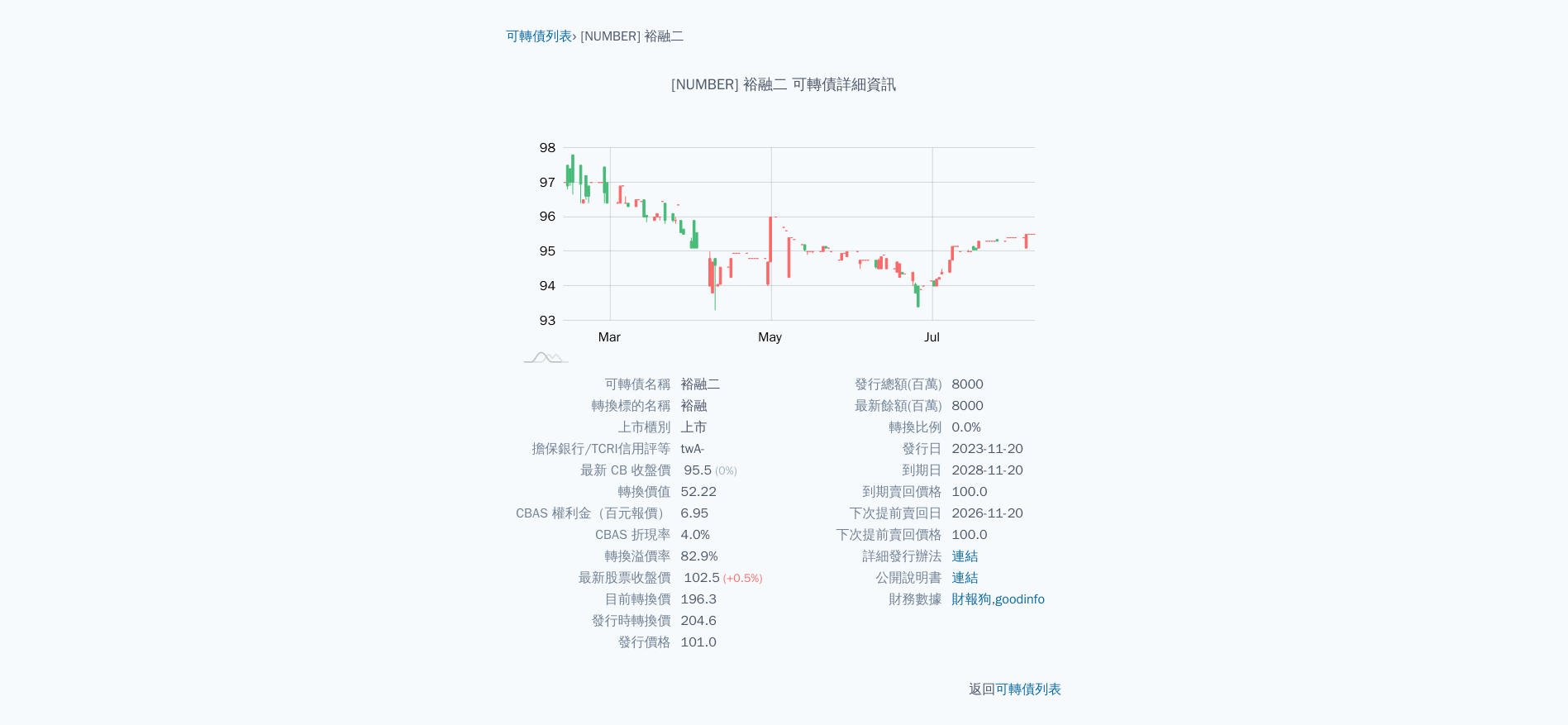 click on "Zoom Out 93 91 92 93 94 95 96 97 98 99 L Jan 2025 Mar May Jul Sep 開: 94.75 高: 94.75 低: 94.75" at bounding box center (784, 343) 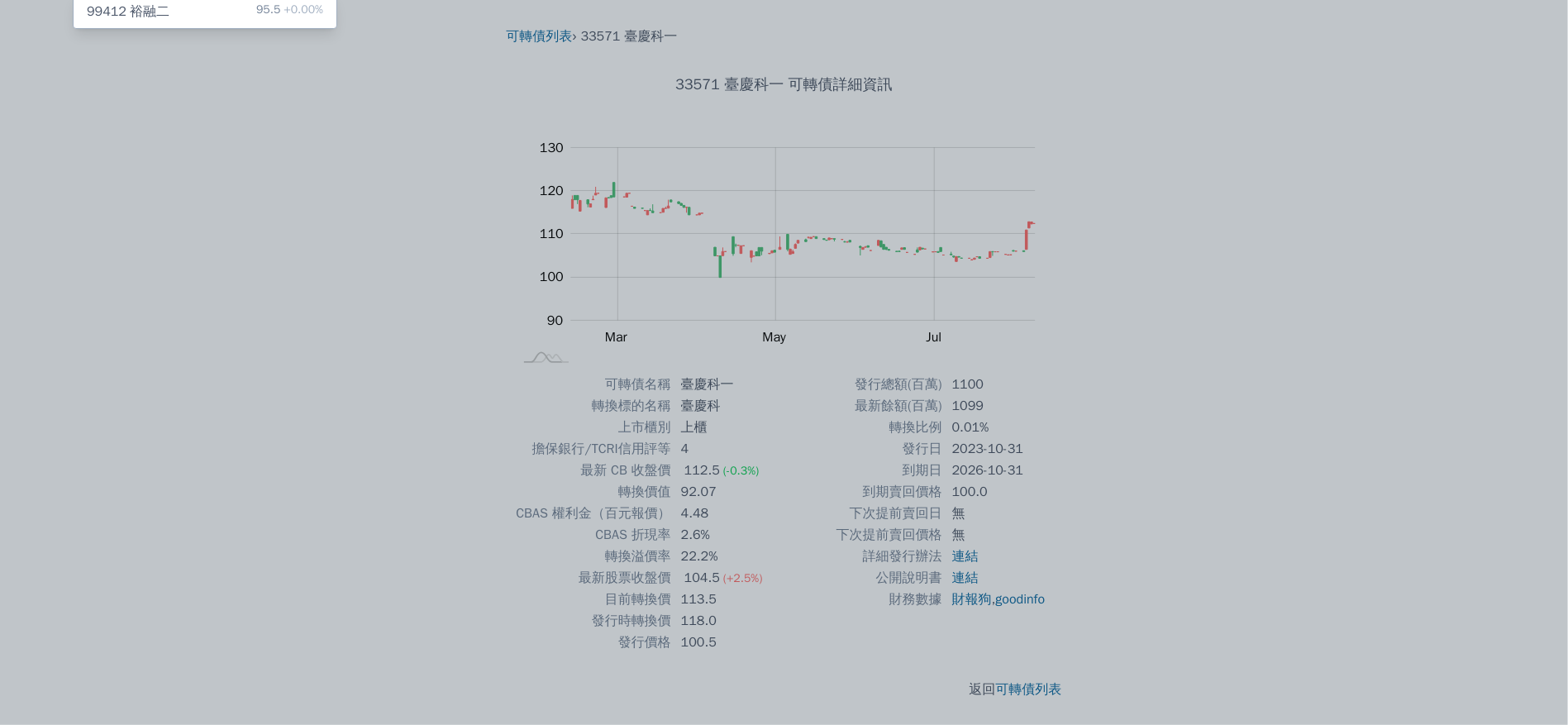 scroll, scrollTop: 0, scrollLeft: 0, axis: both 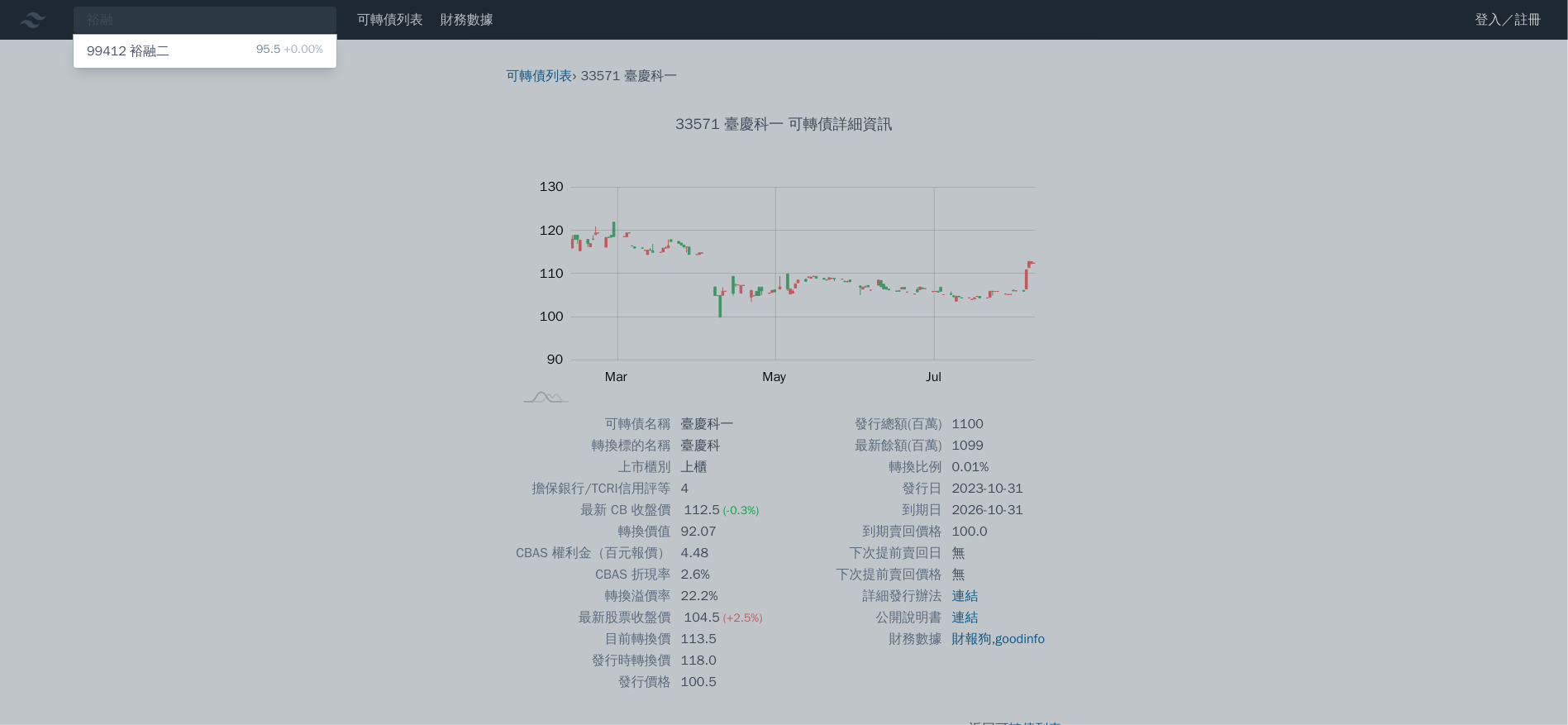 click at bounding box center (784, 362) 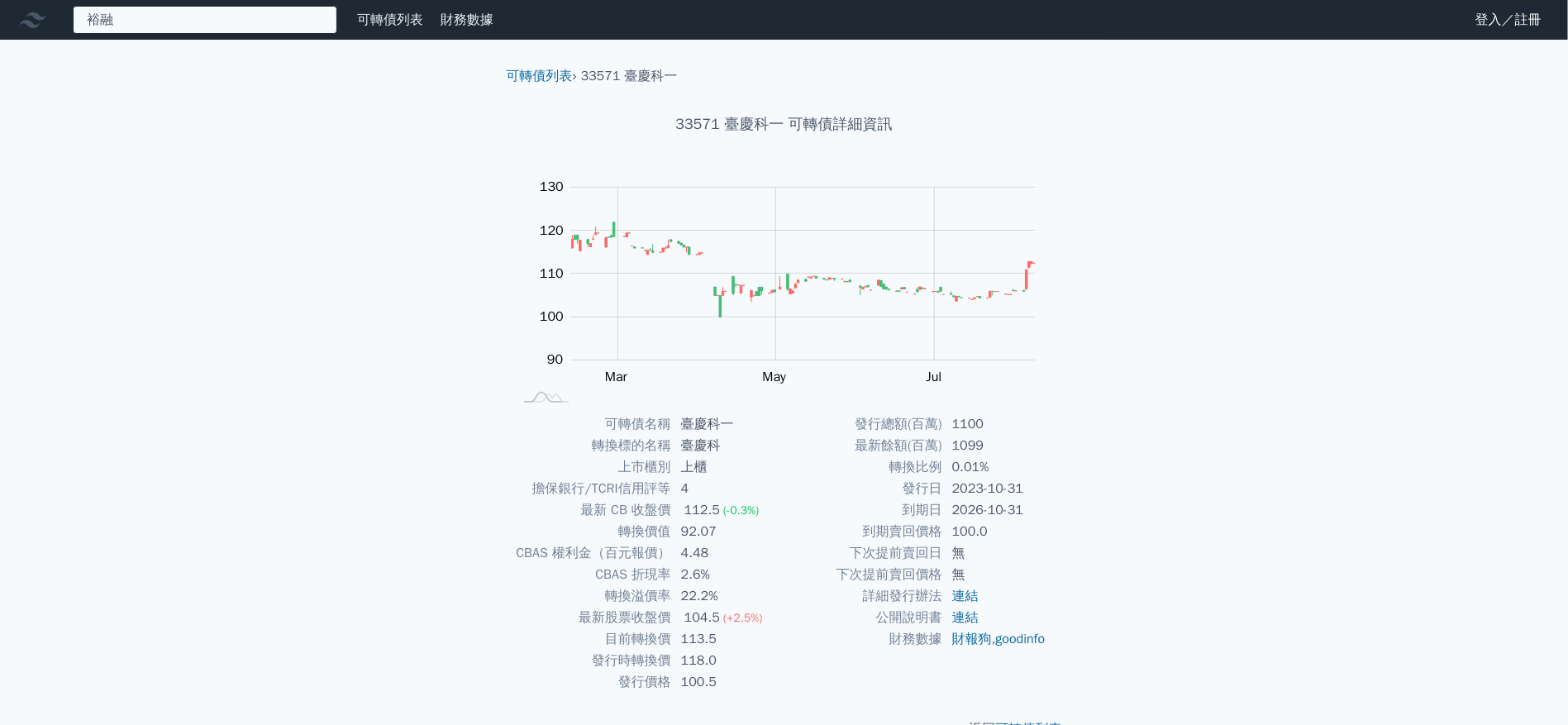 click on "裕融
[NUMBER] 裕融二
95.5 +0.00%" at bounding box center [205, 20] 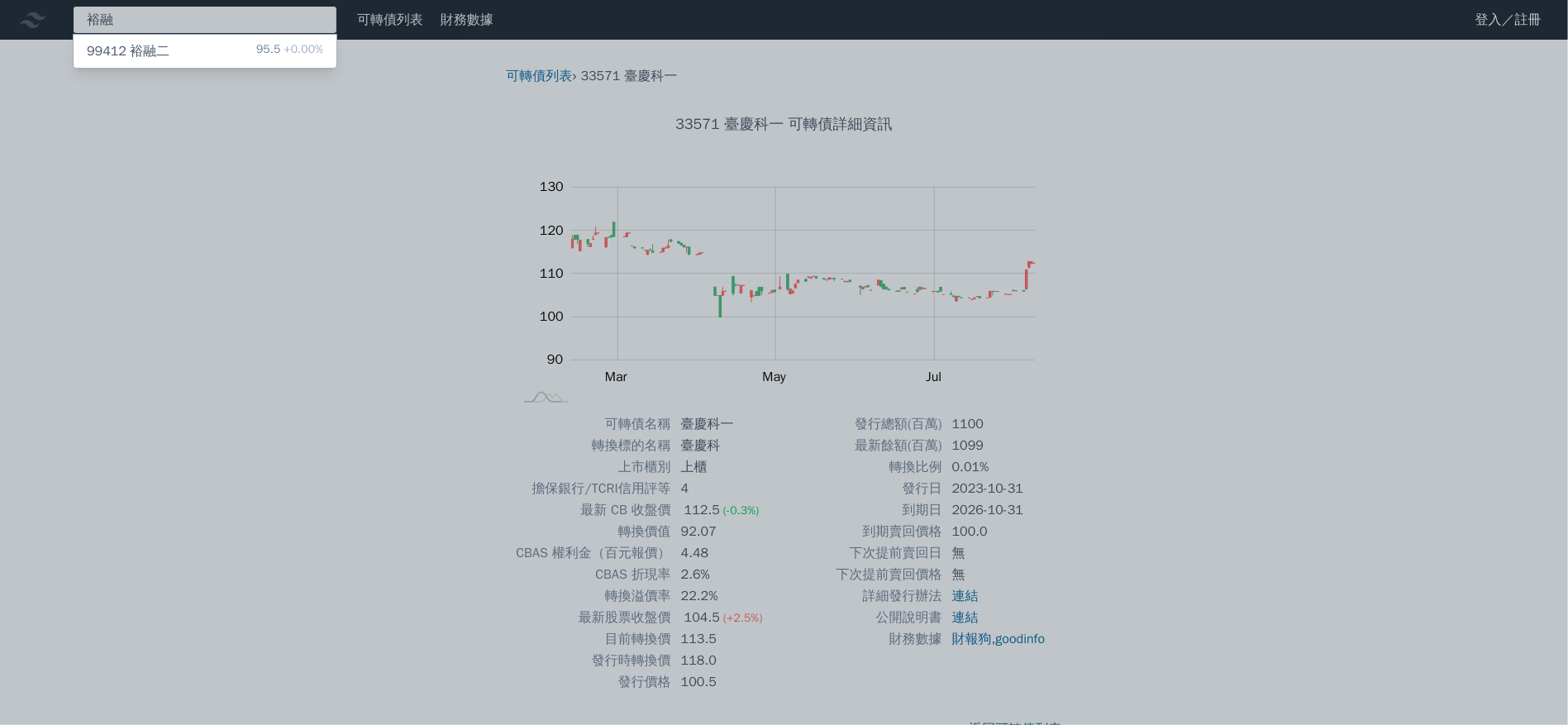 type on "[NAME]" 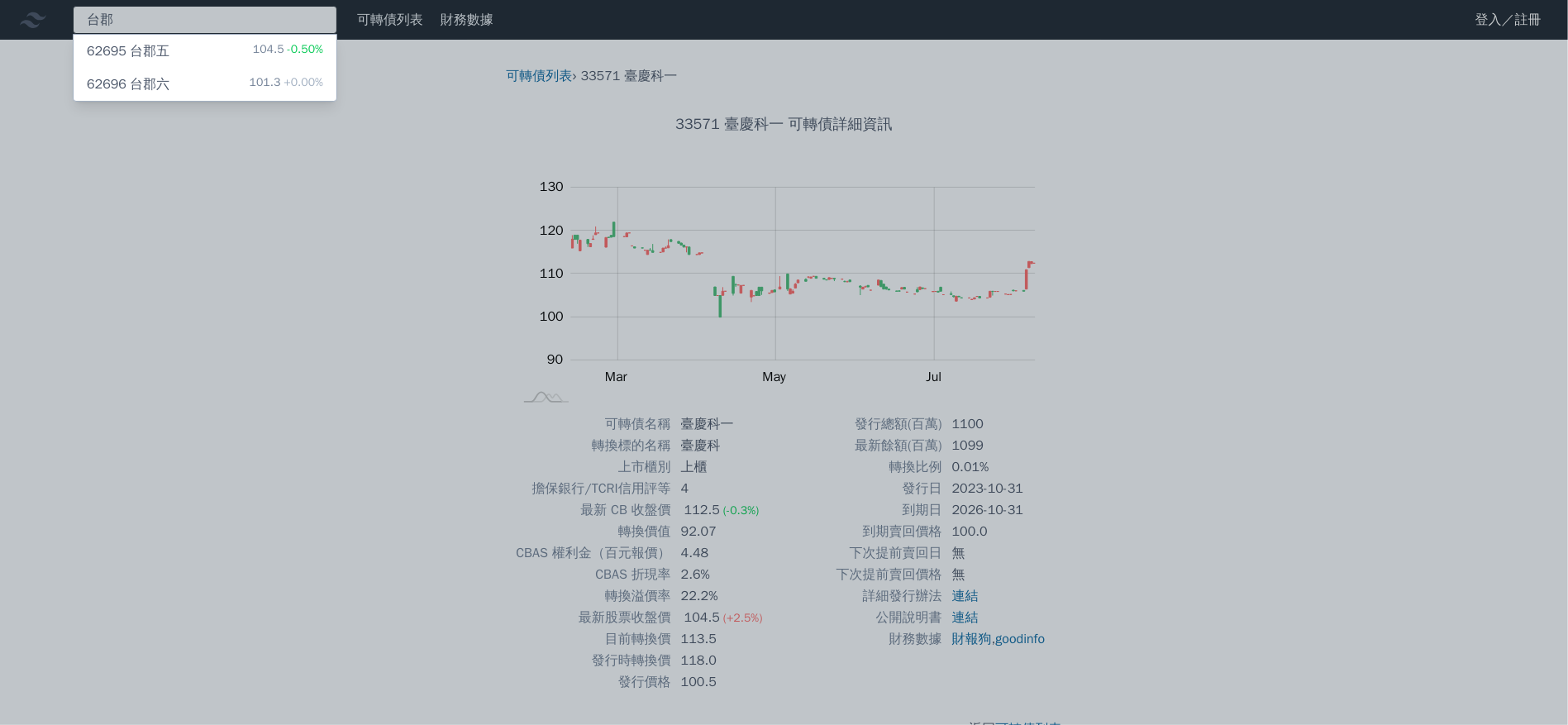 type on "台郡" 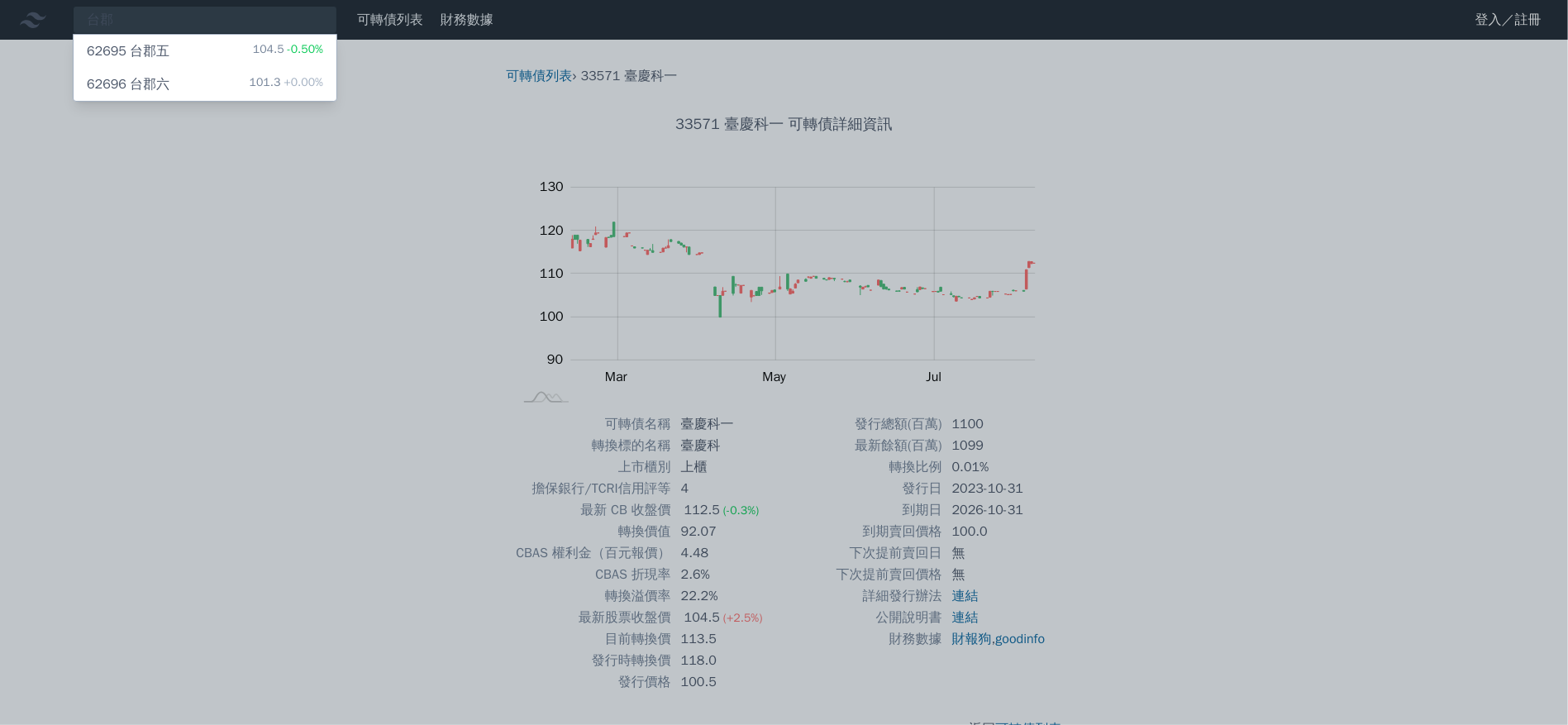 click on "[NUMBER] 台郡五
104.5 -0.50%" at bounding box center [205, 51] 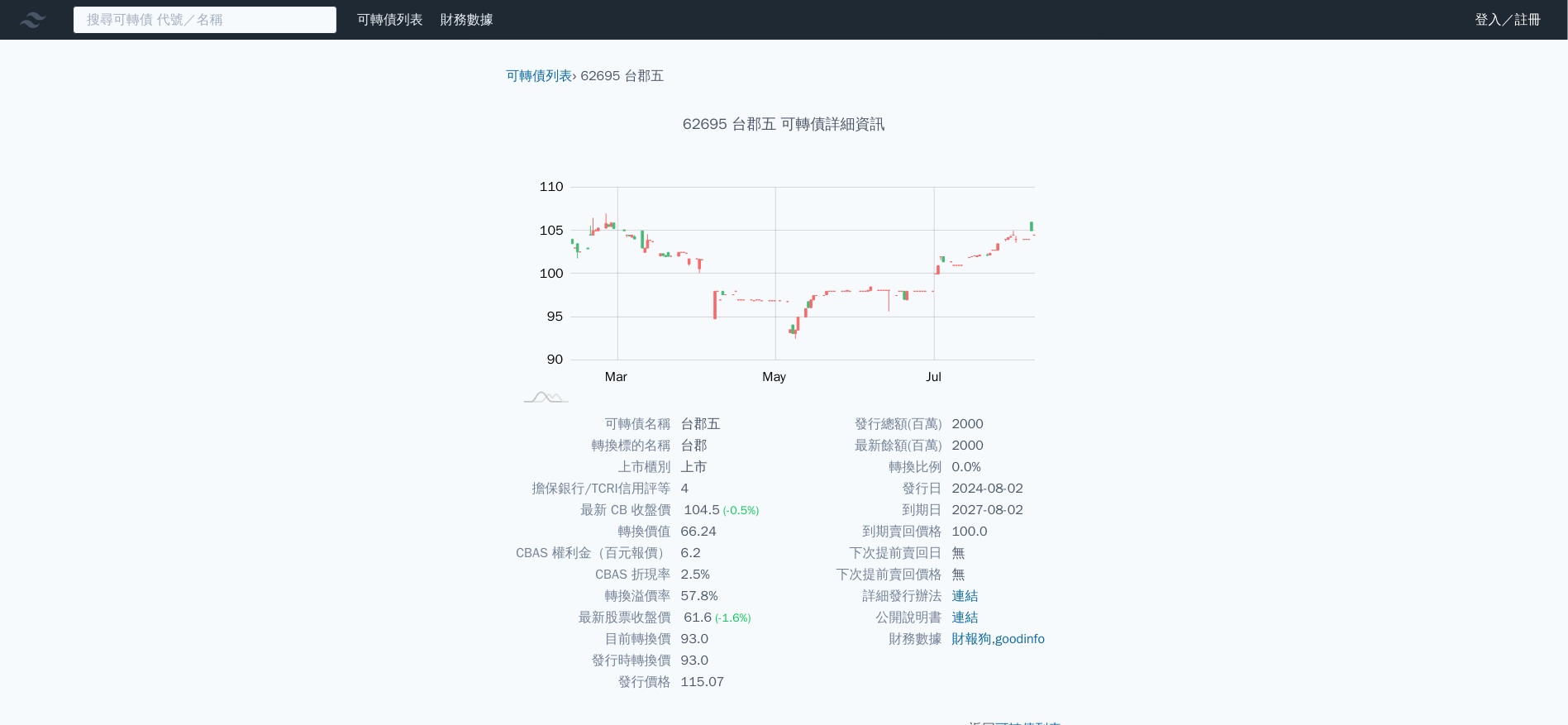click at bounding box center (205, 20) 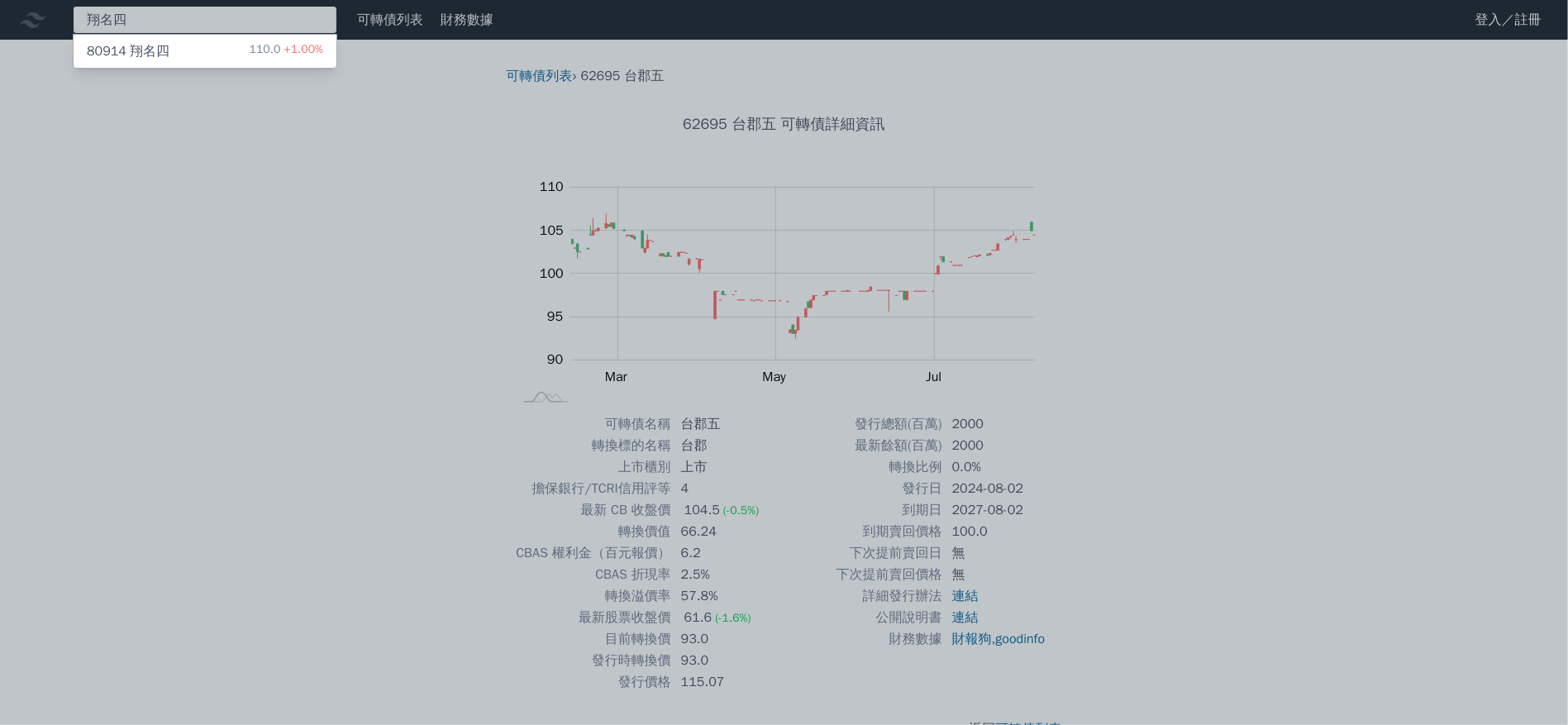 type on "翔名四" 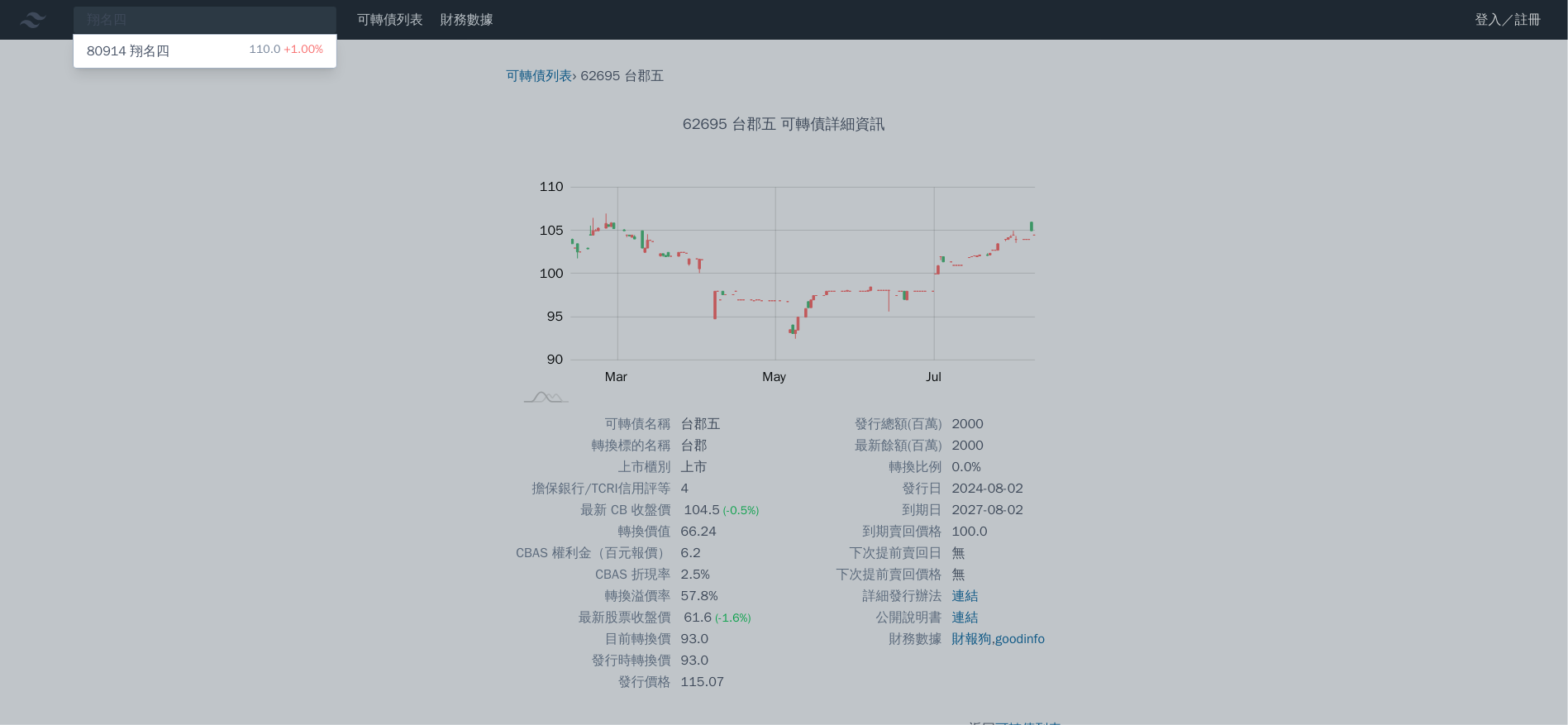 click on "[NUMBER] 翔名四" at bounding box center (128, 51) 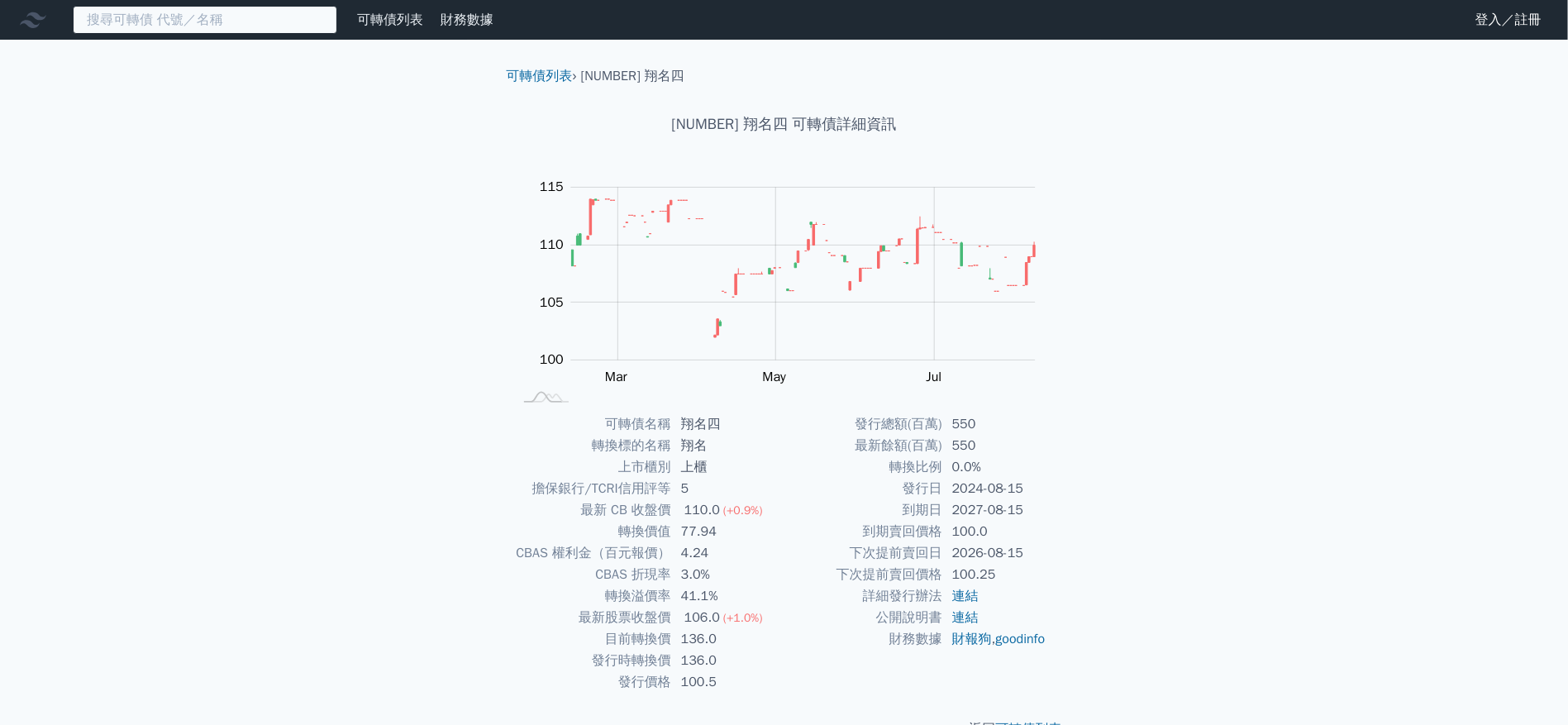 click at bounding box center [205, 20] 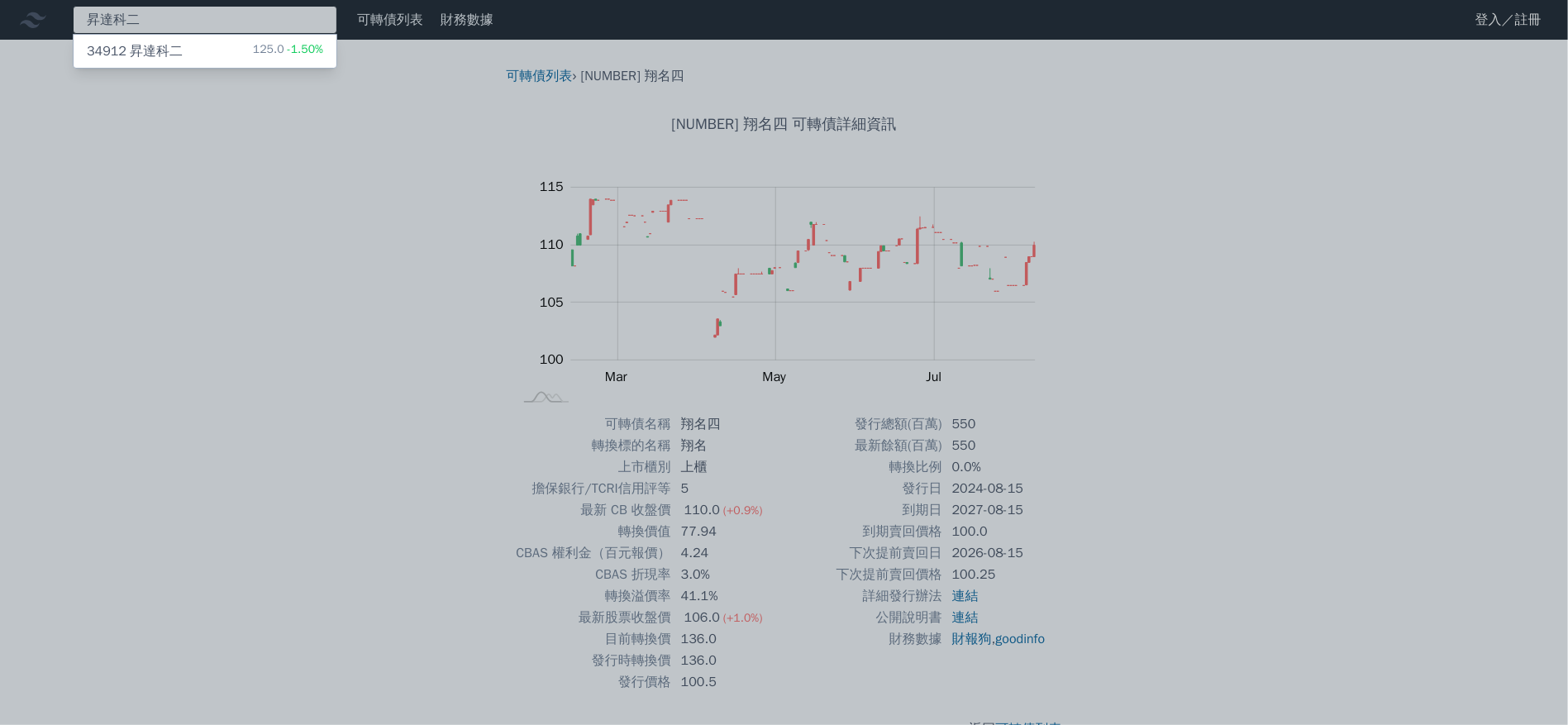 type on "昇達科二" 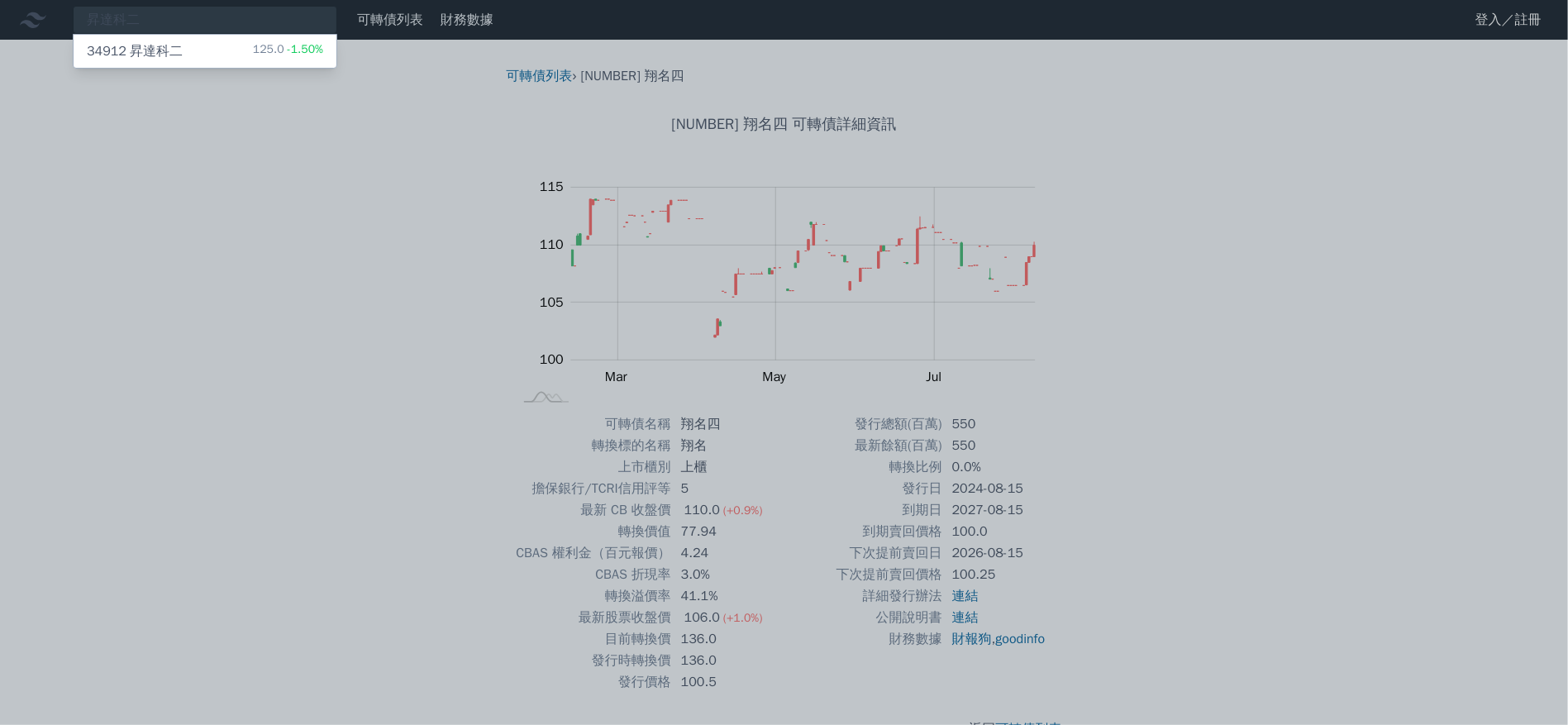 click on "[NUMBER] 昇達科二
125.0 -1.50%" at bounding box center (205, 51) 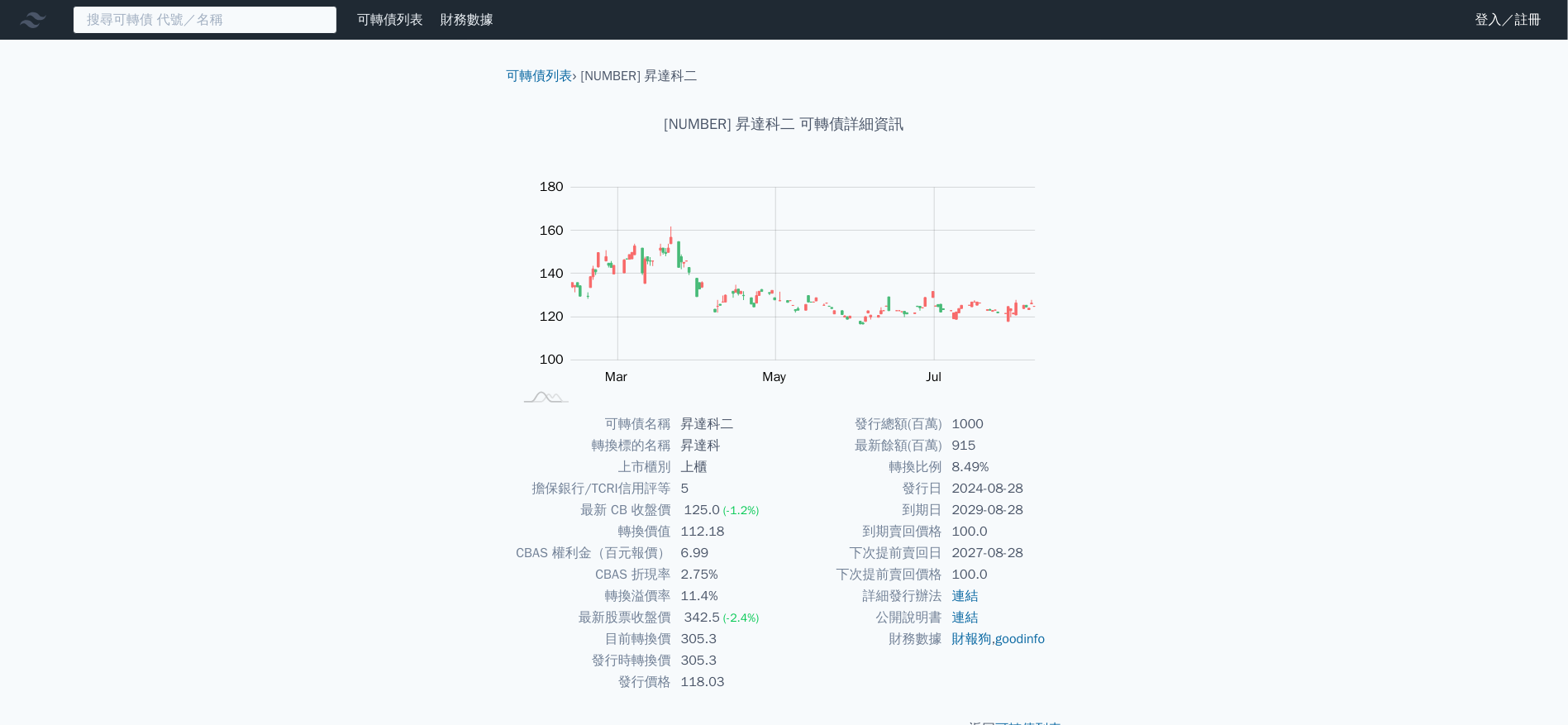 click at bounding box center [205, 20] 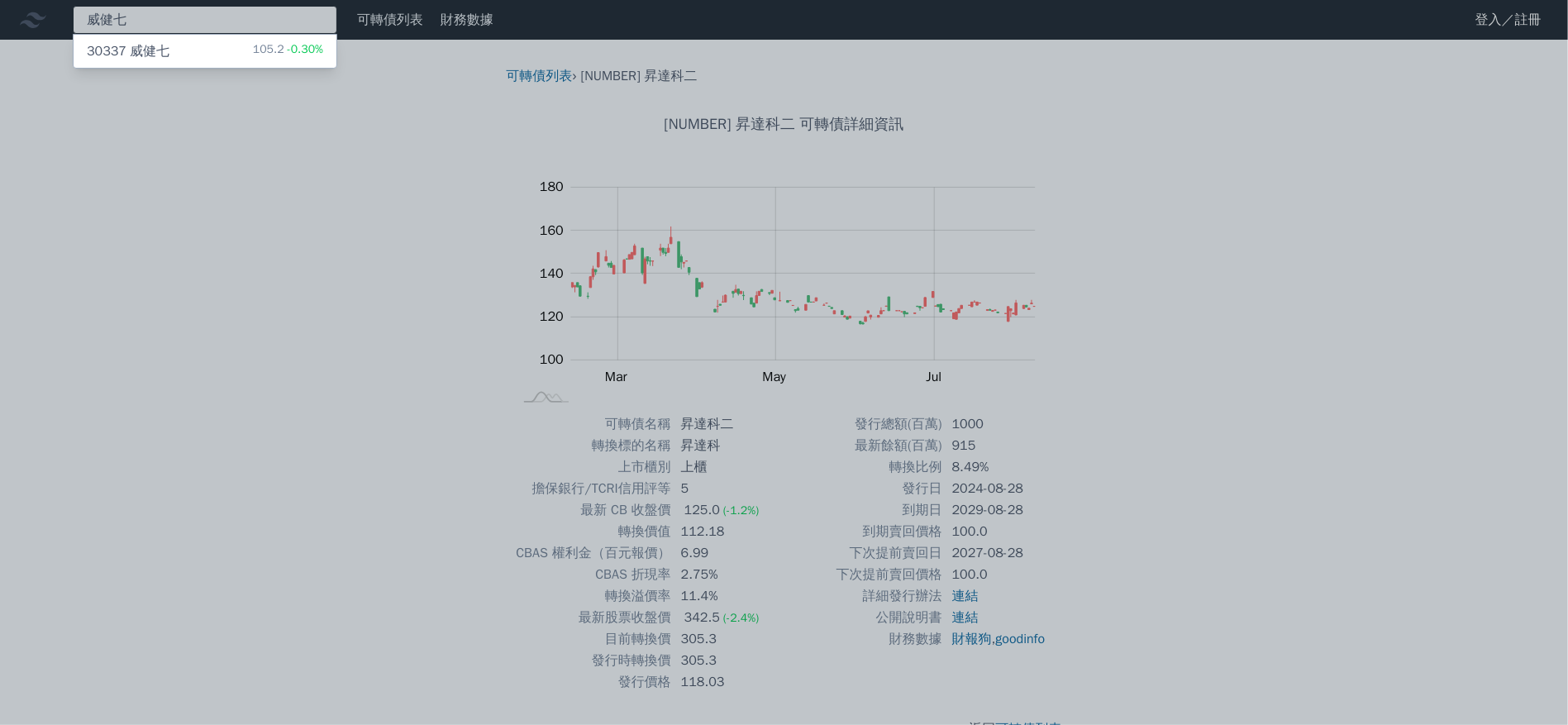 type on "威健七" 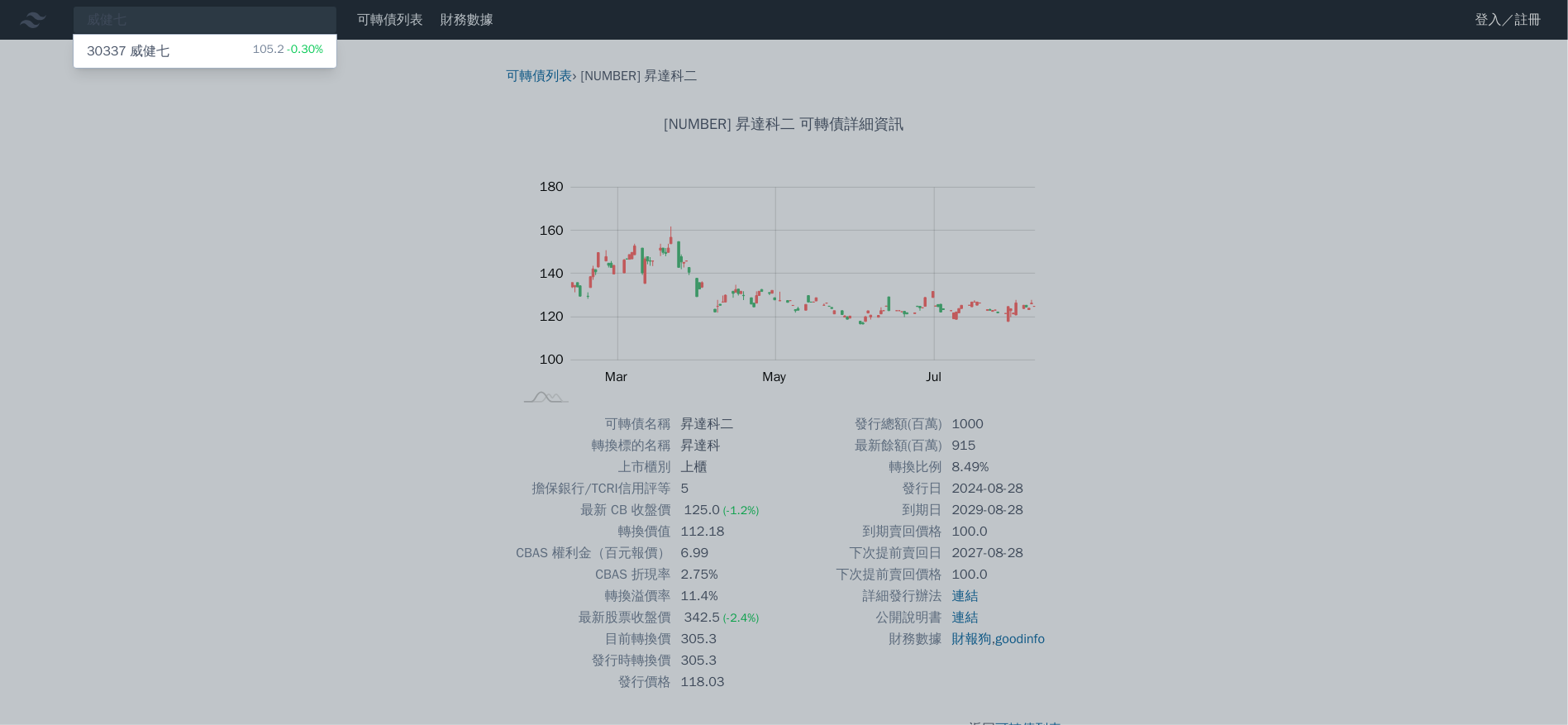 click on "[NAME]" at bounding box center (128, 51) 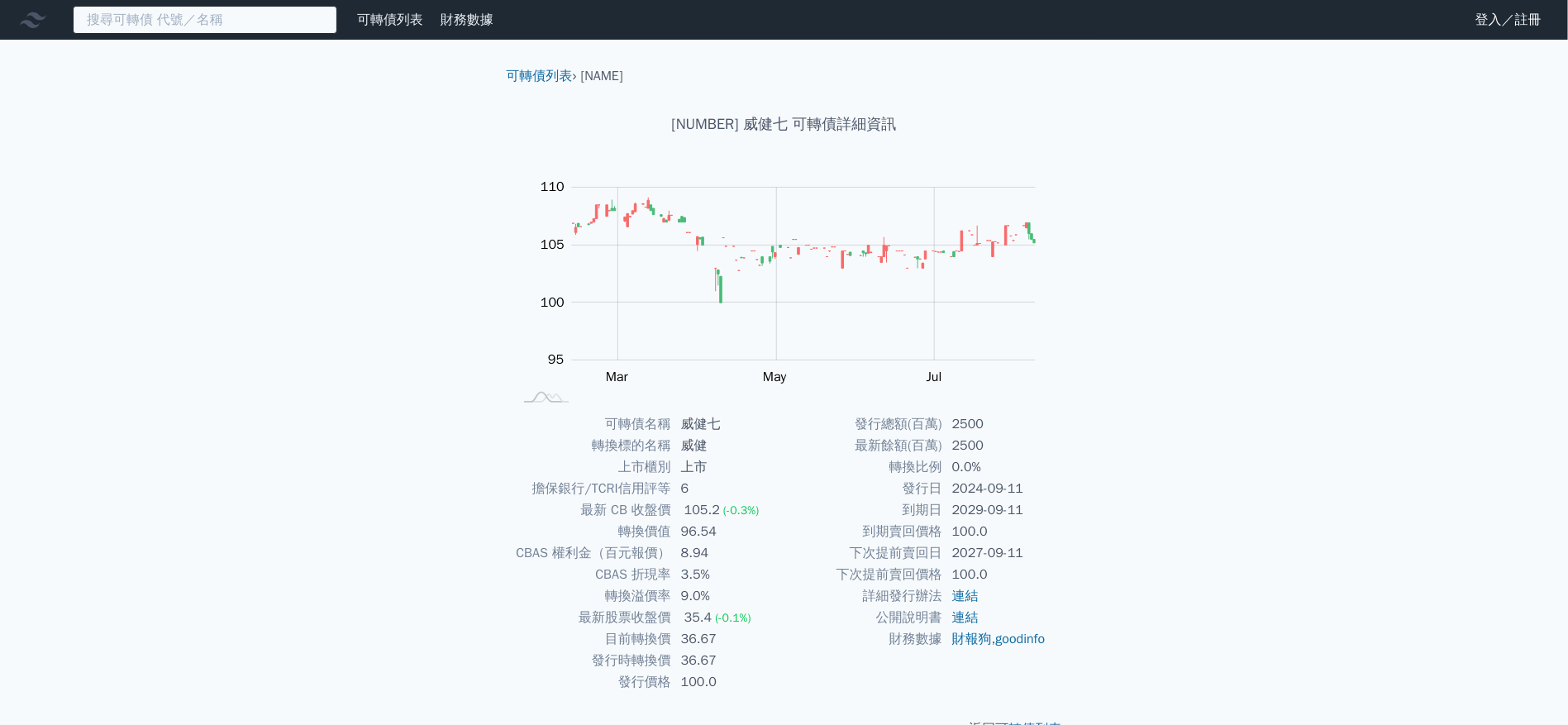 click at bounding box center (205, 20) 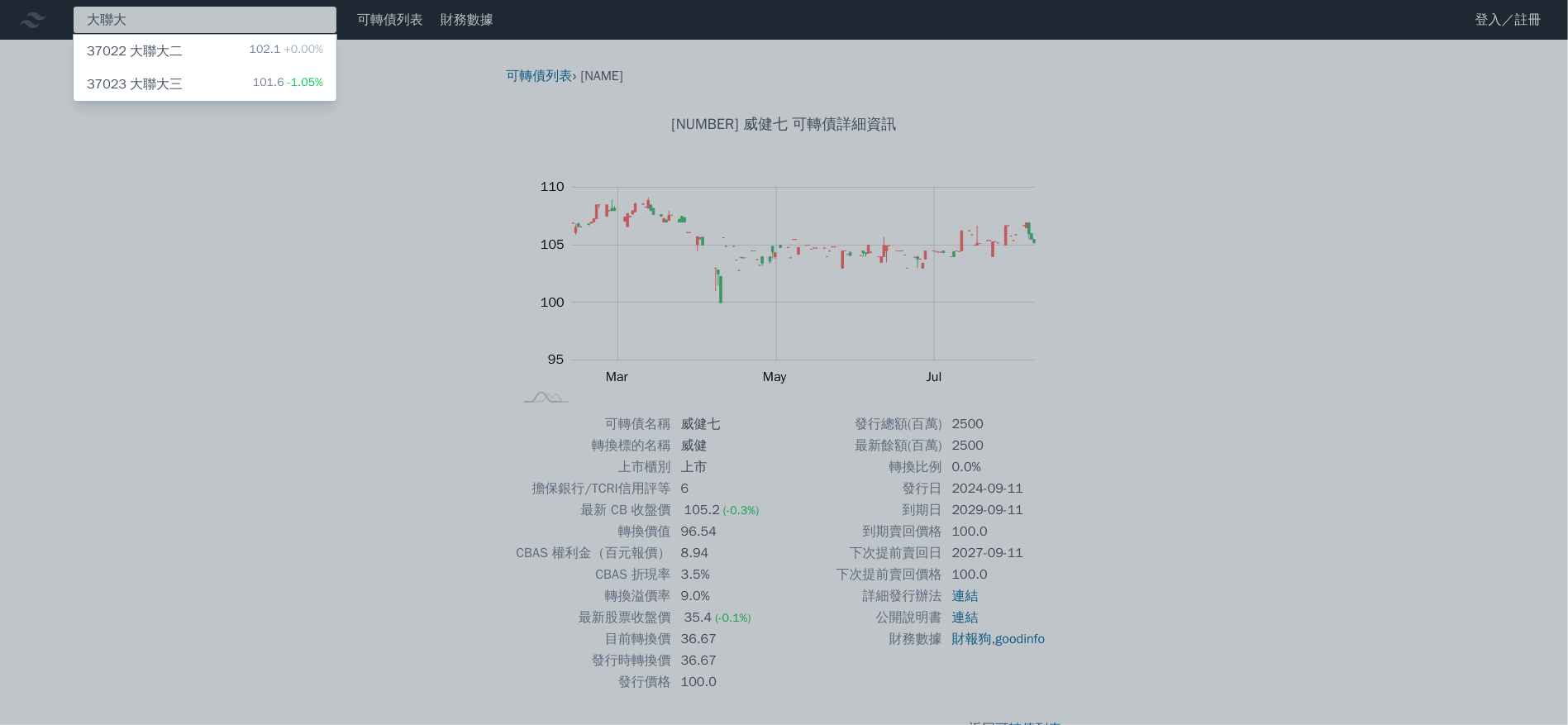 type on "大聯大" 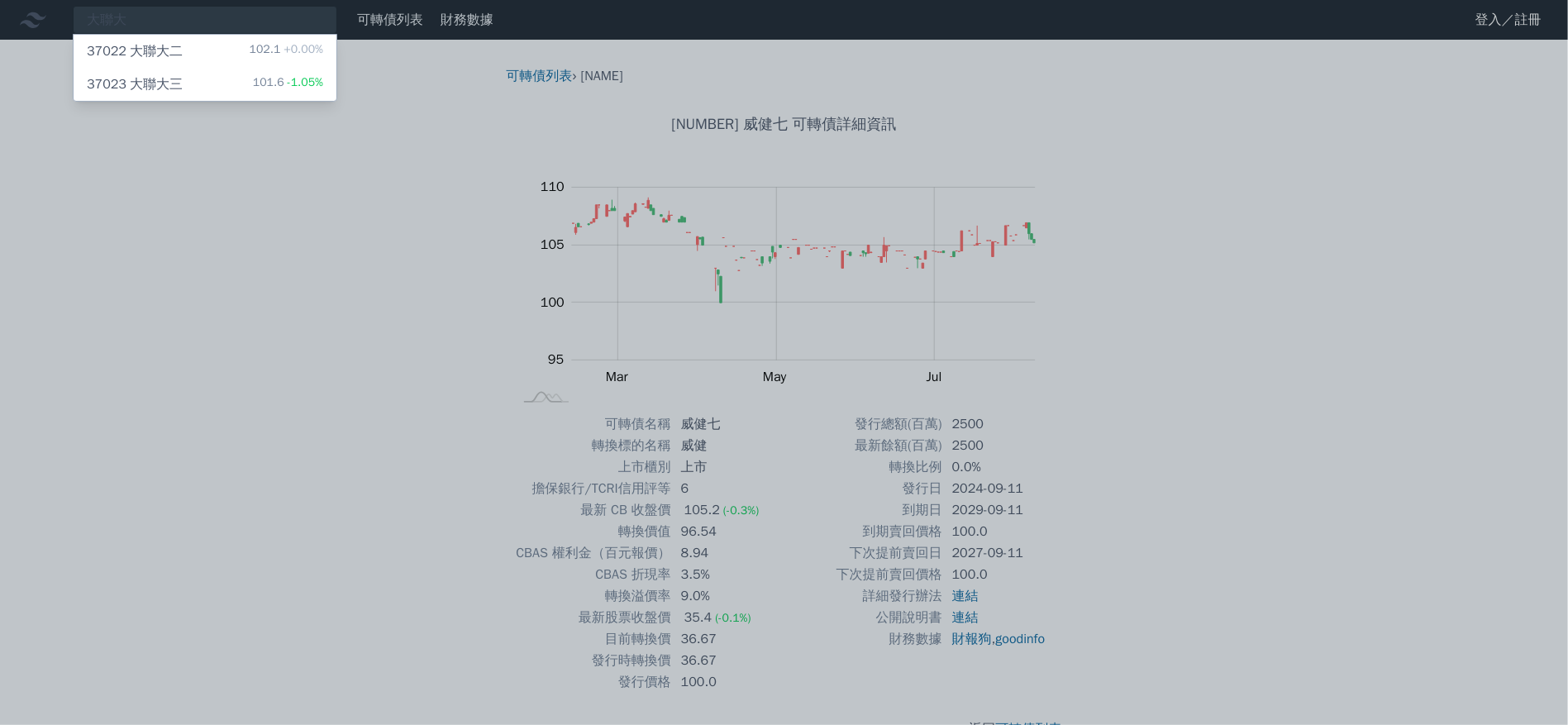 click on "[NUMBER] 大聯大二" at bounding box center [135, 51] 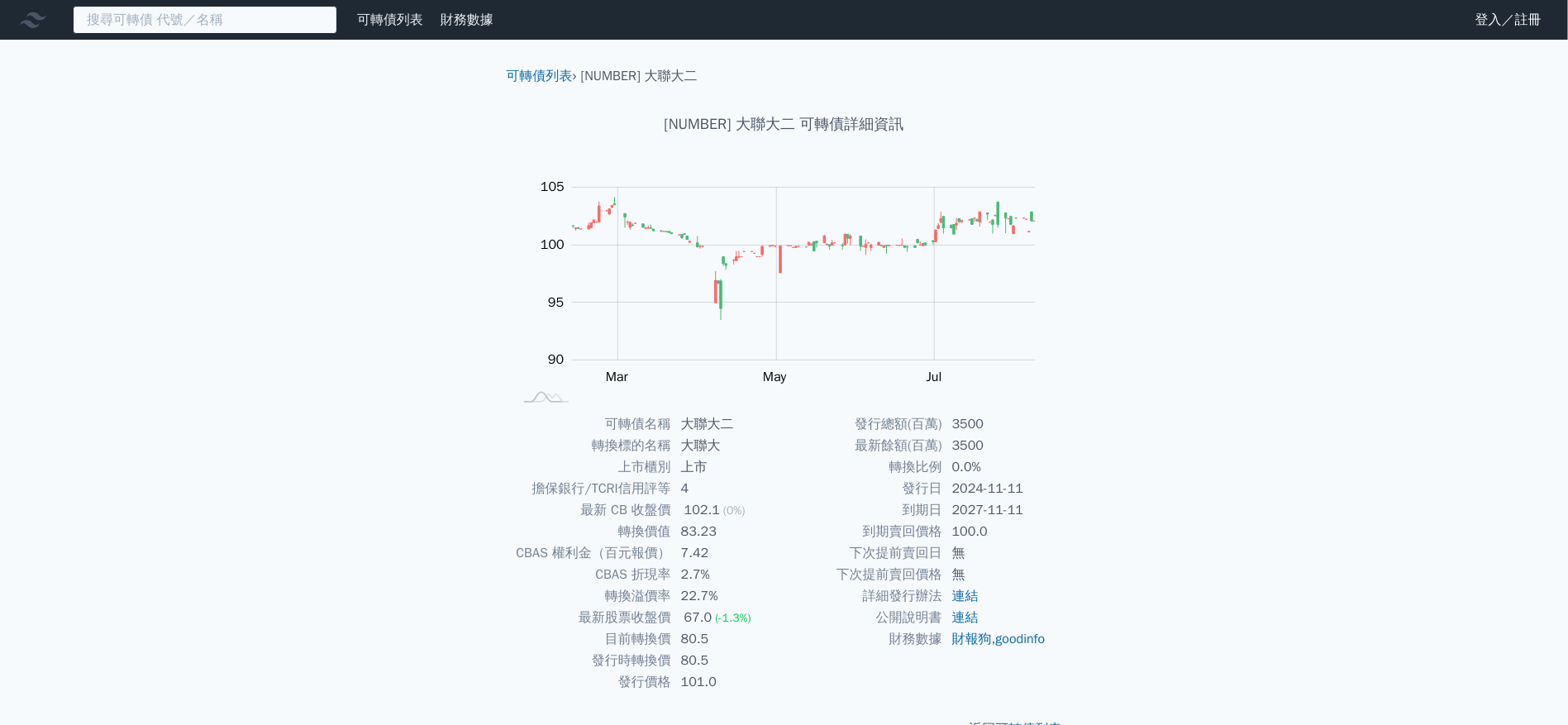 click at bounding box center [205, 20] 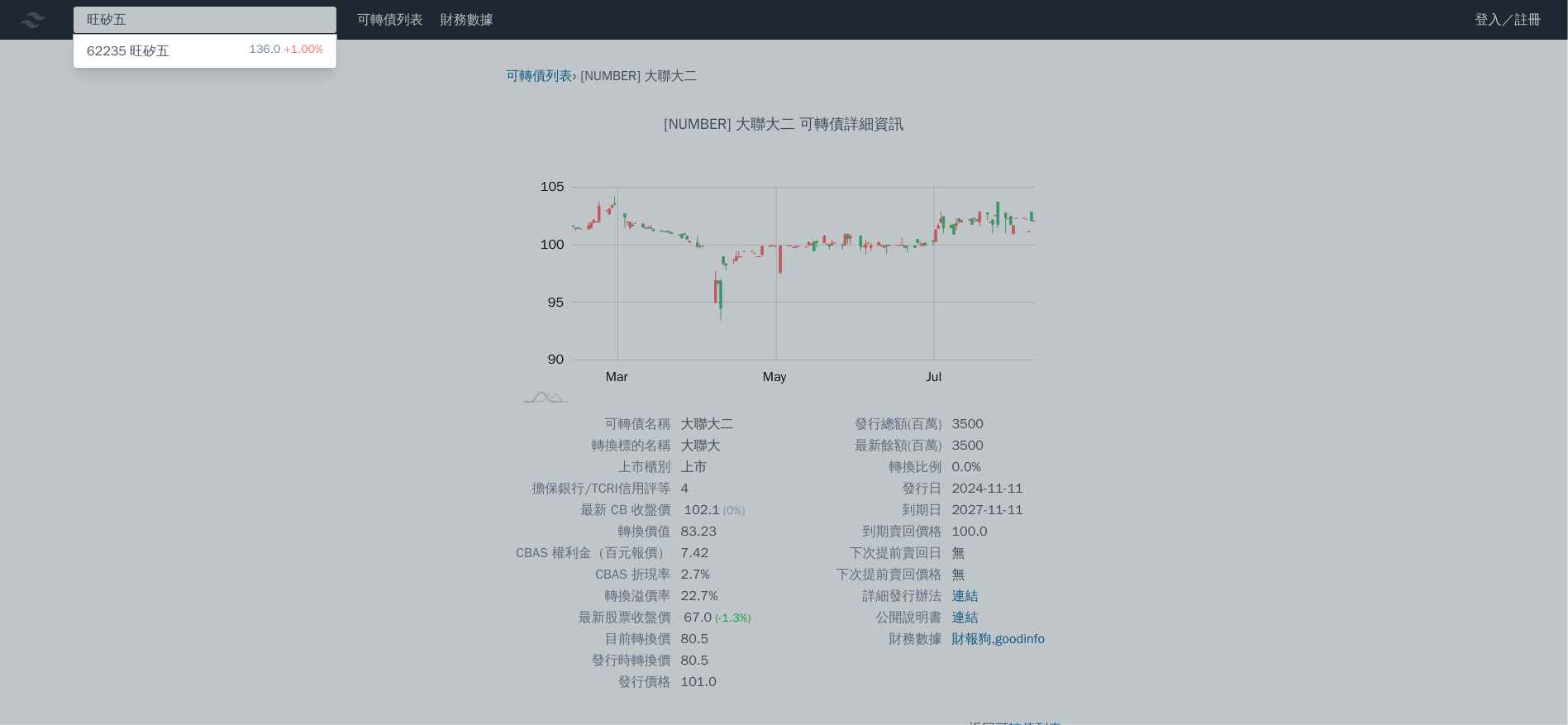 type on "旺矽五" 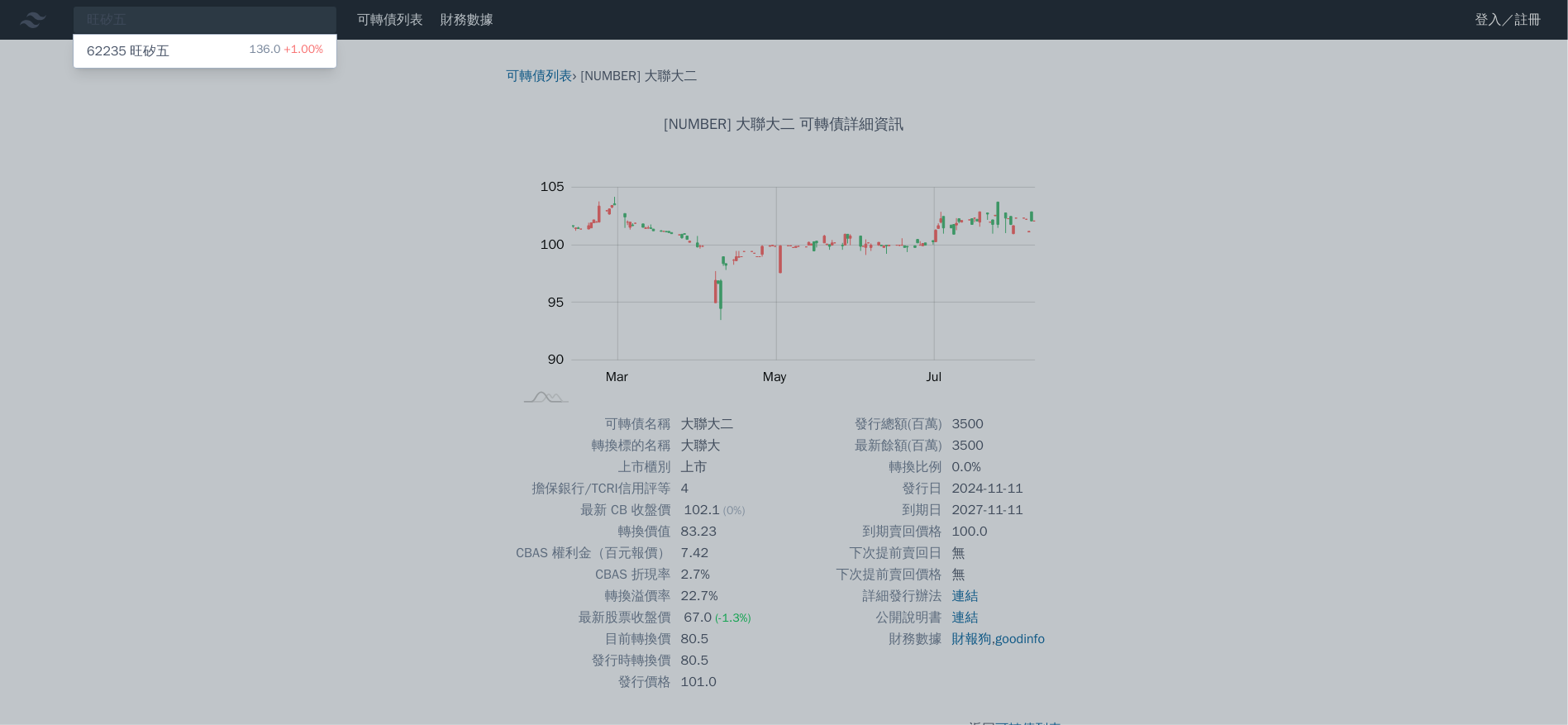 click on "62235 旺矽五" at bounding box center [128, 51] 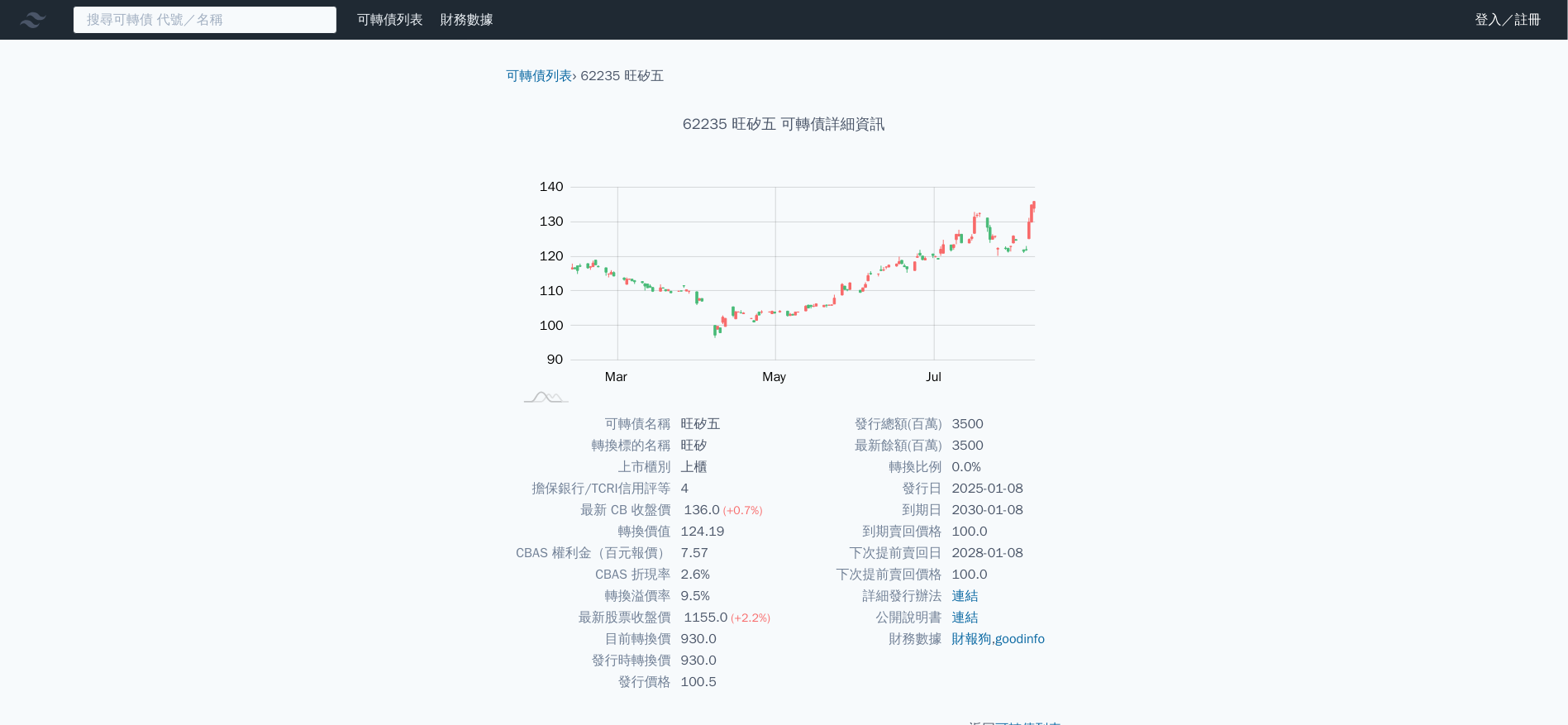 click at bounding box center (205, 20) 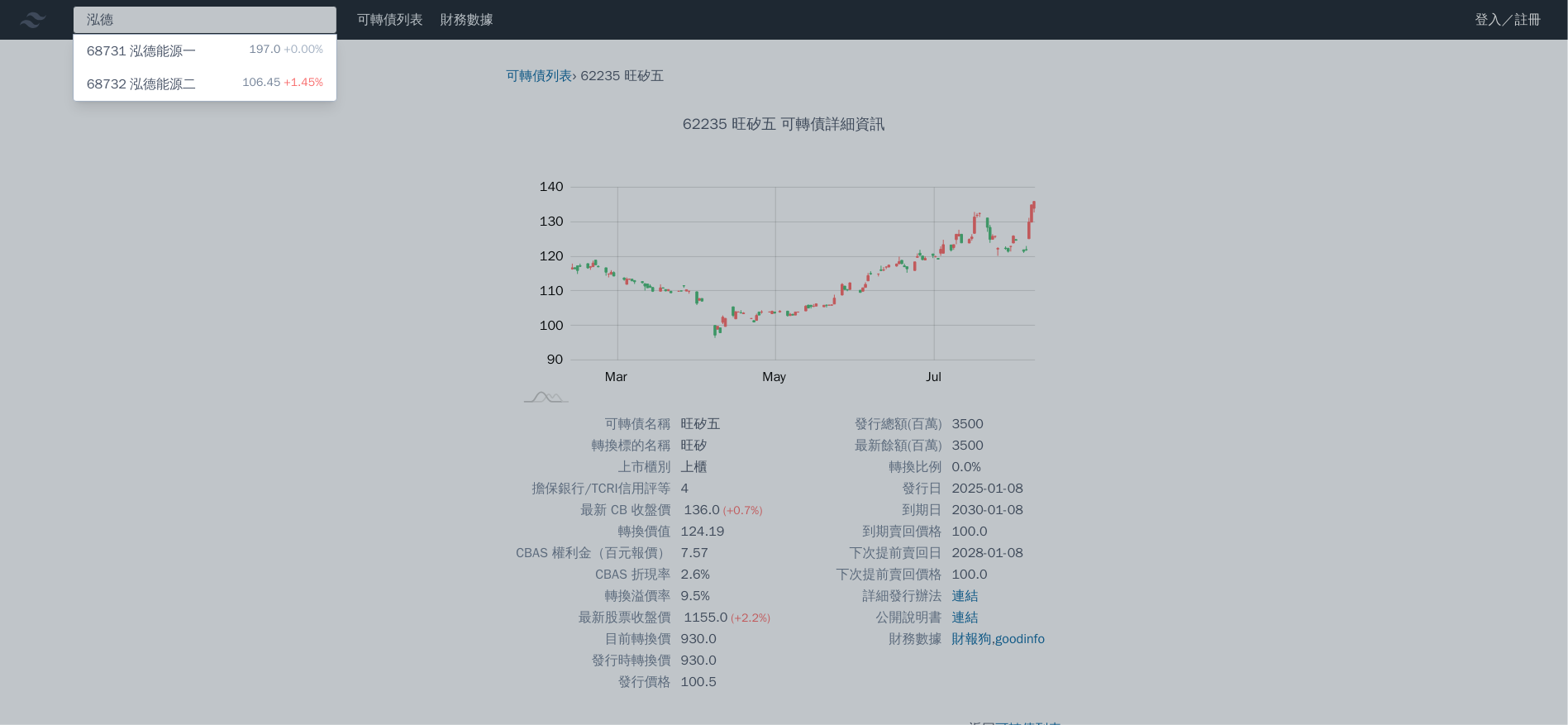 type on "泓德" 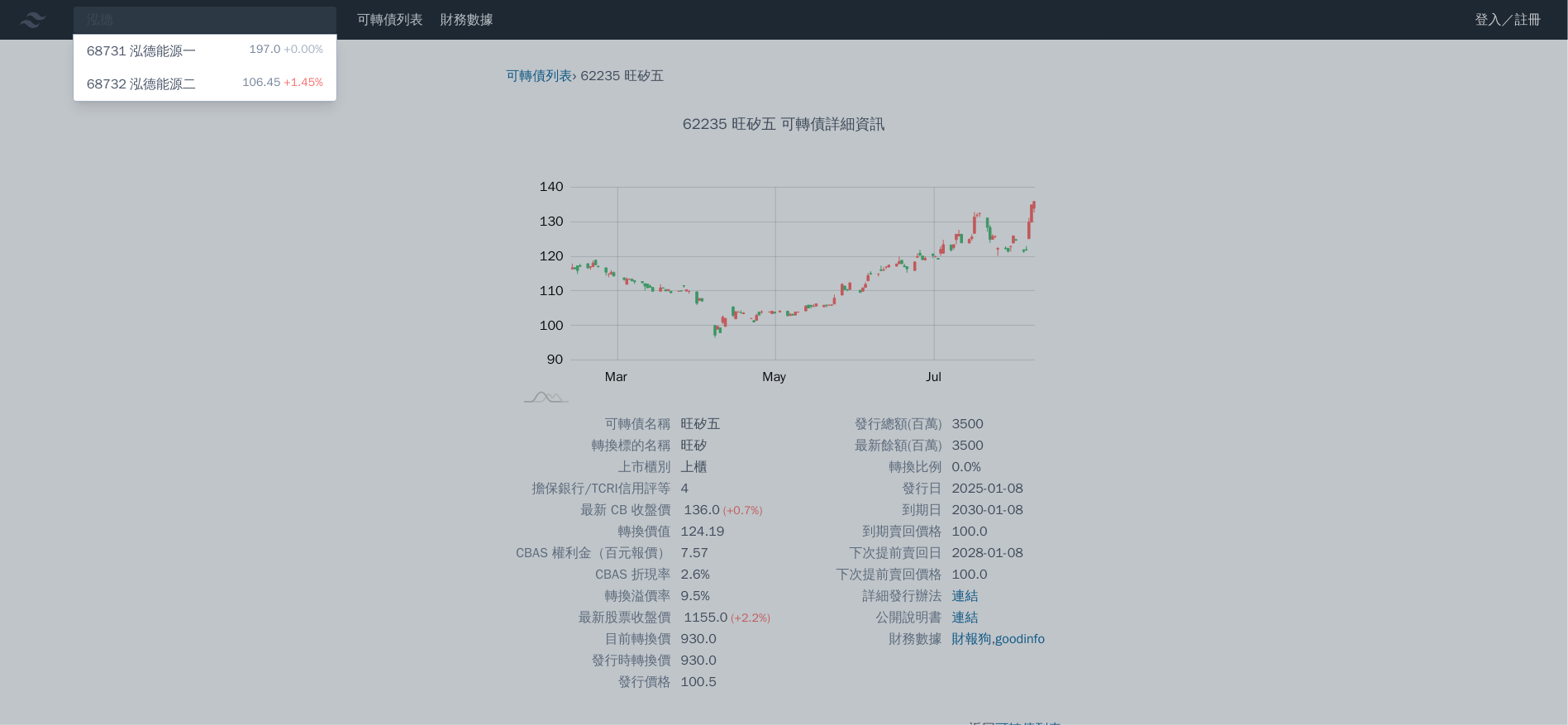 click on "68732 泓德能源二" at bounding box center (141, 84) 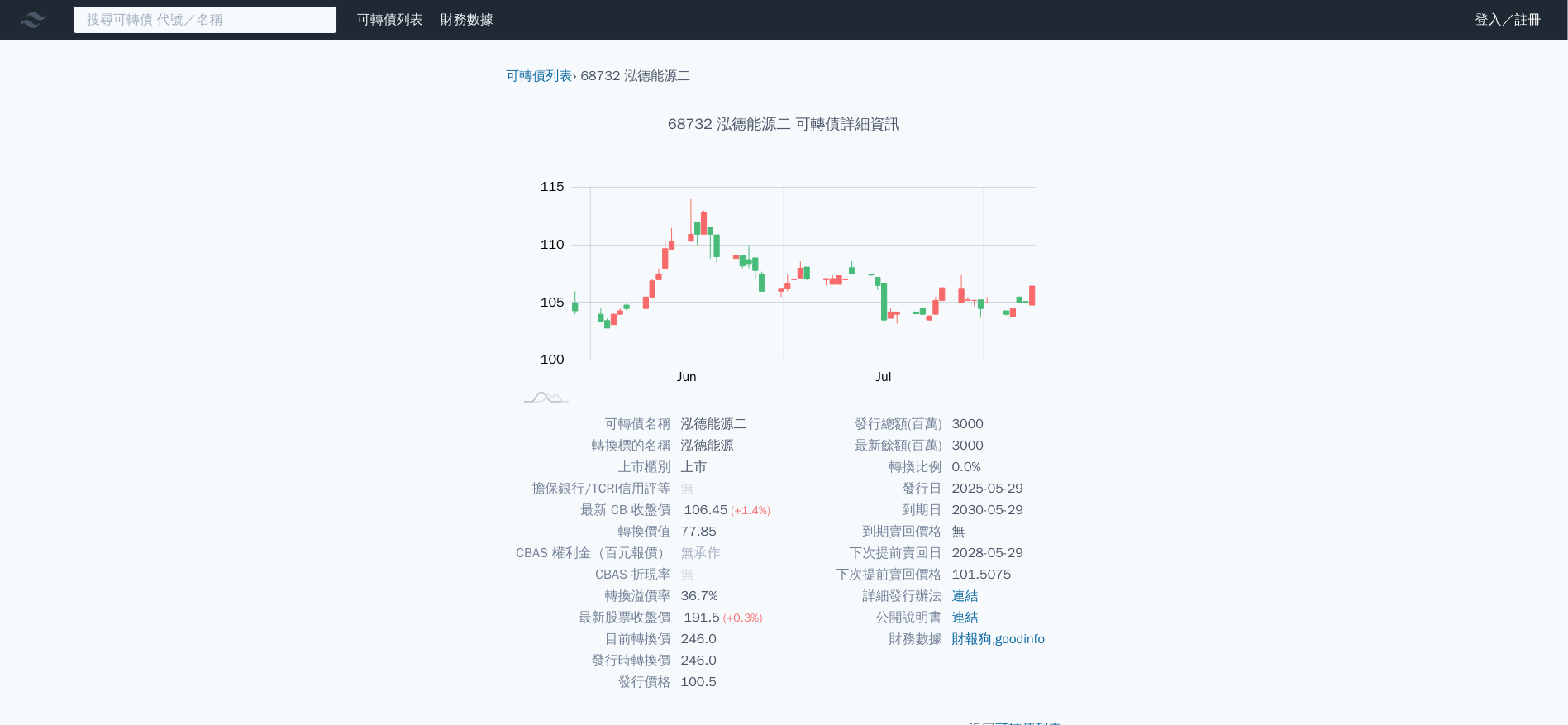 click at bounding box center [205, 20] 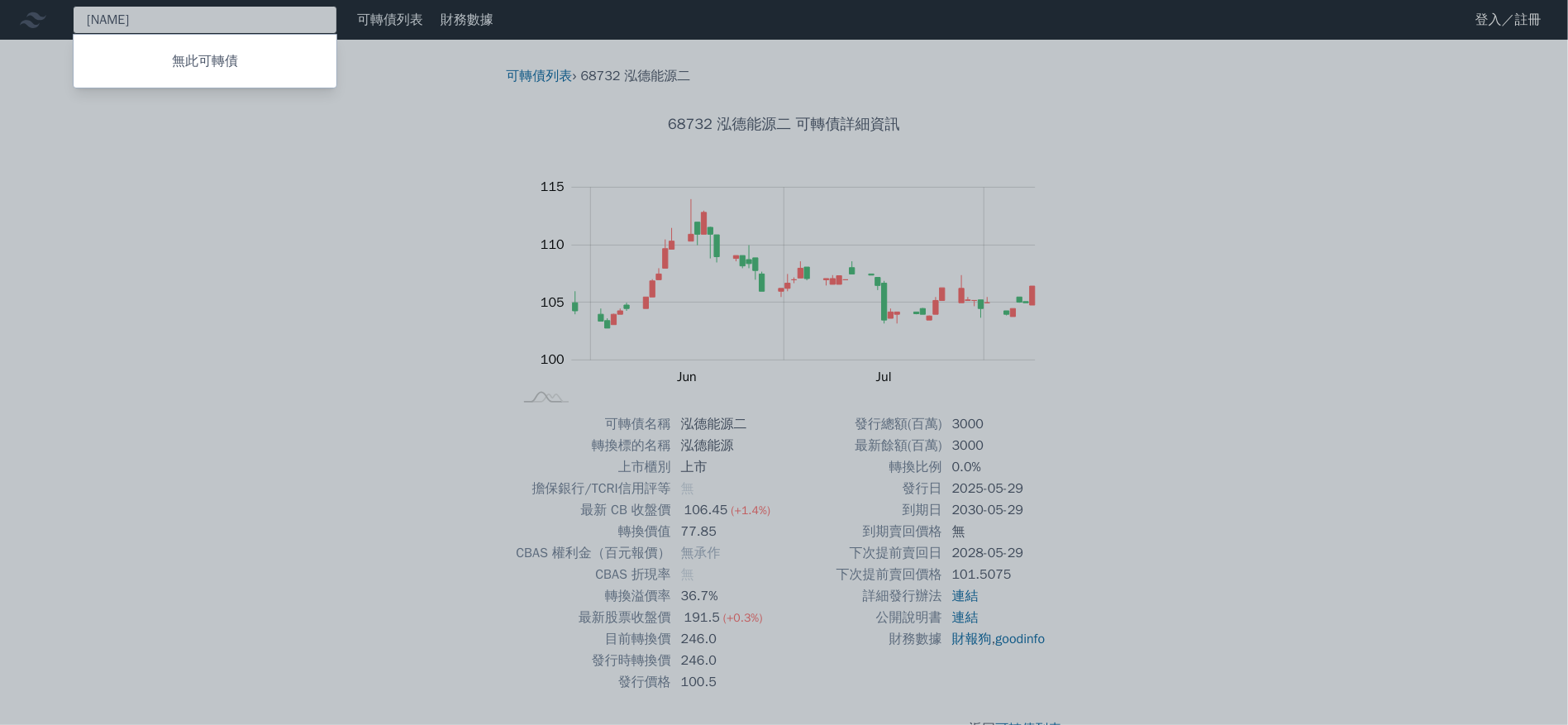 type on "[NAME]" 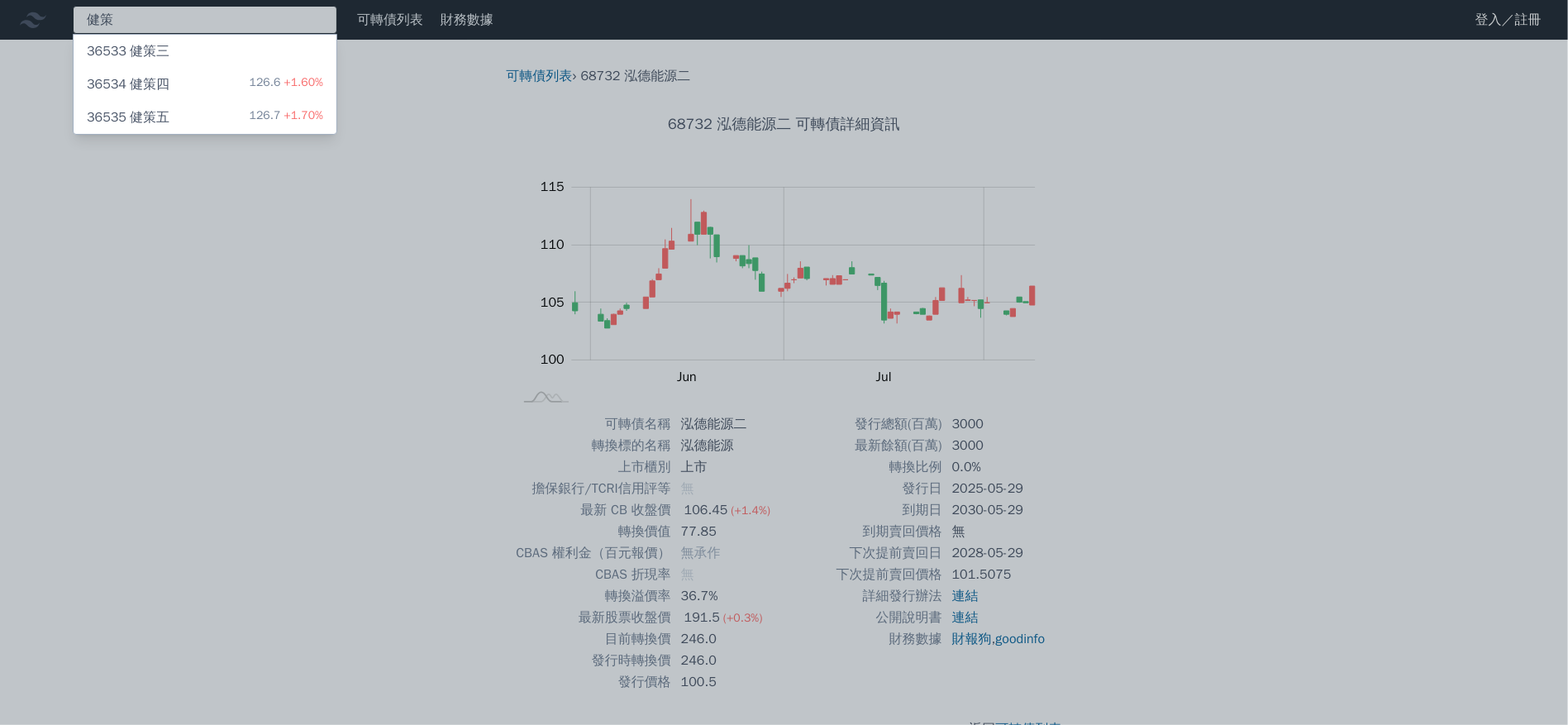 type on "健策" 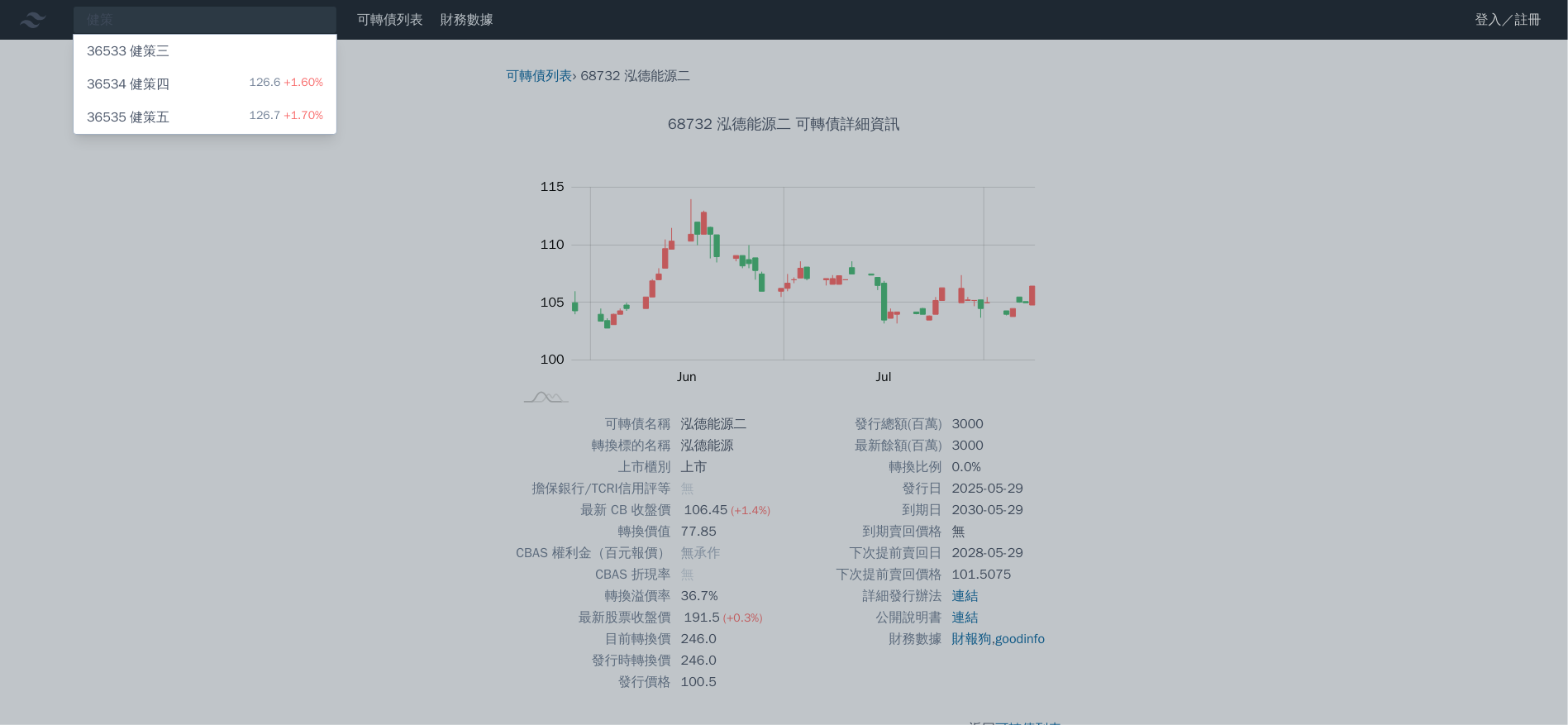 click on "[NUMBER] 健策四
126.6 +1.60%" at bounding box center (205, 84) 